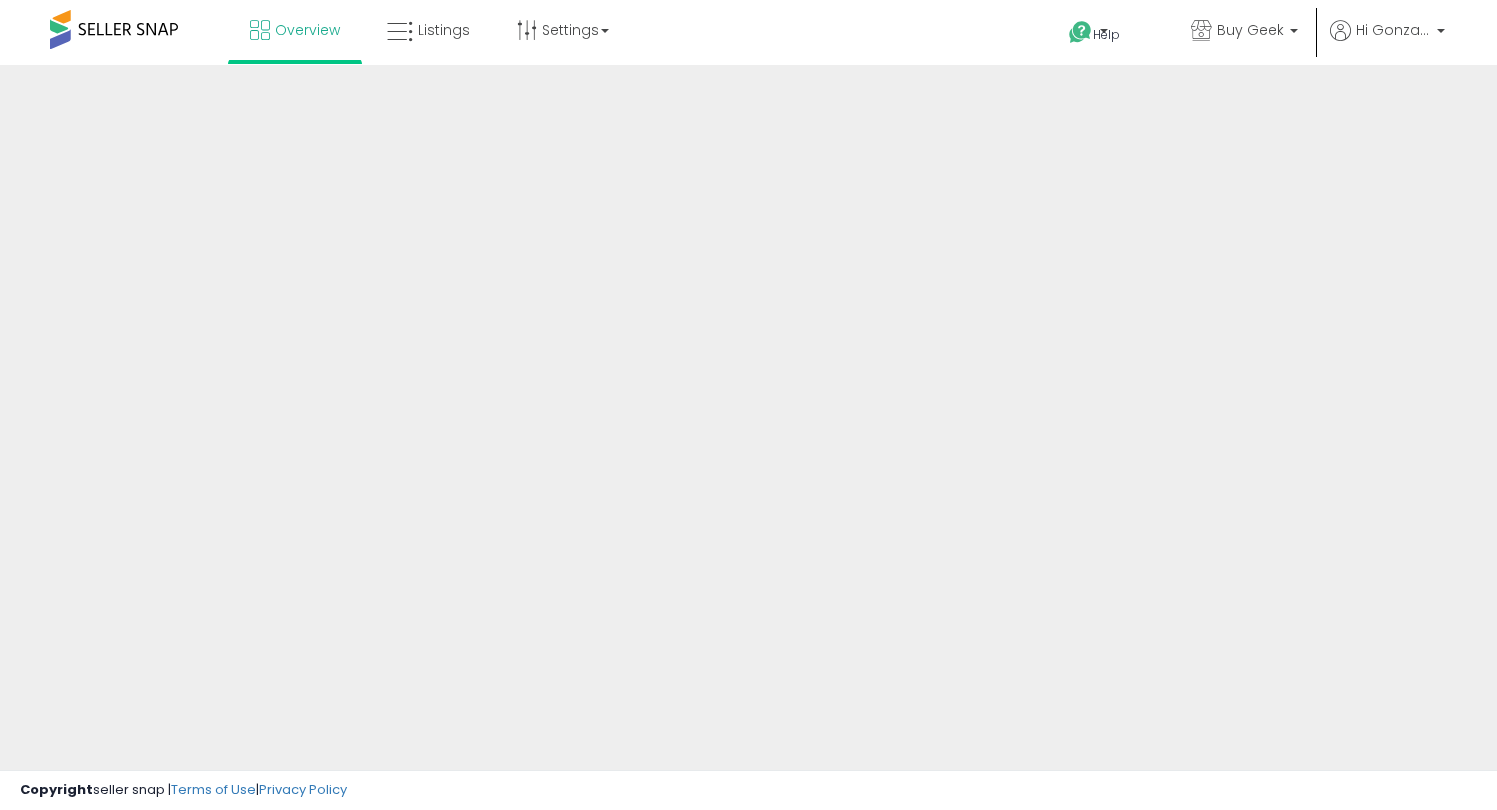 scroll, scrollTop: 0, scrollLeft: 0, axis: both 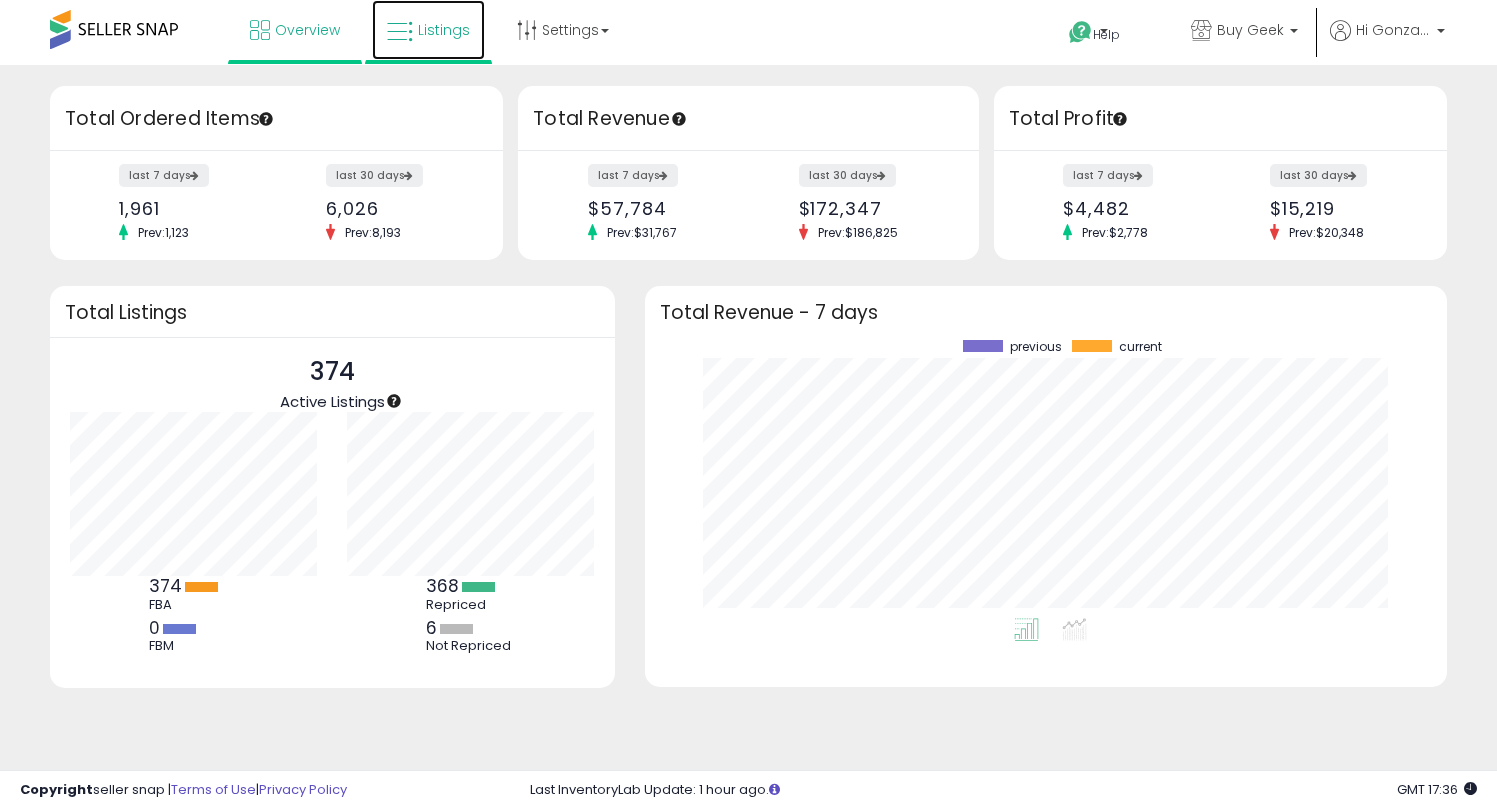 click on "Listings" at bounding box center [444, 30] 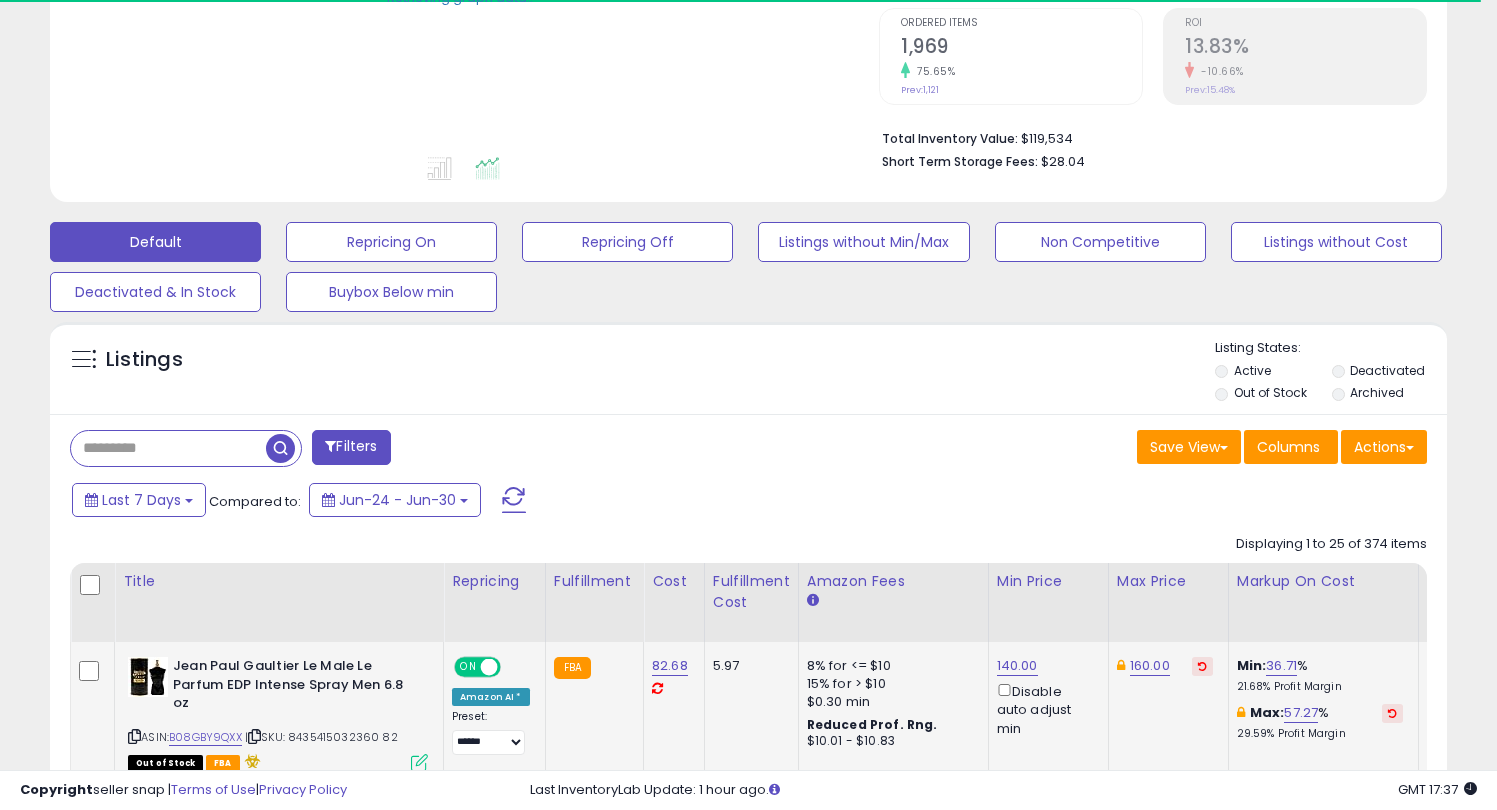 scroll, scrollTop: 533, scrollLeft: 0, axis: vertical 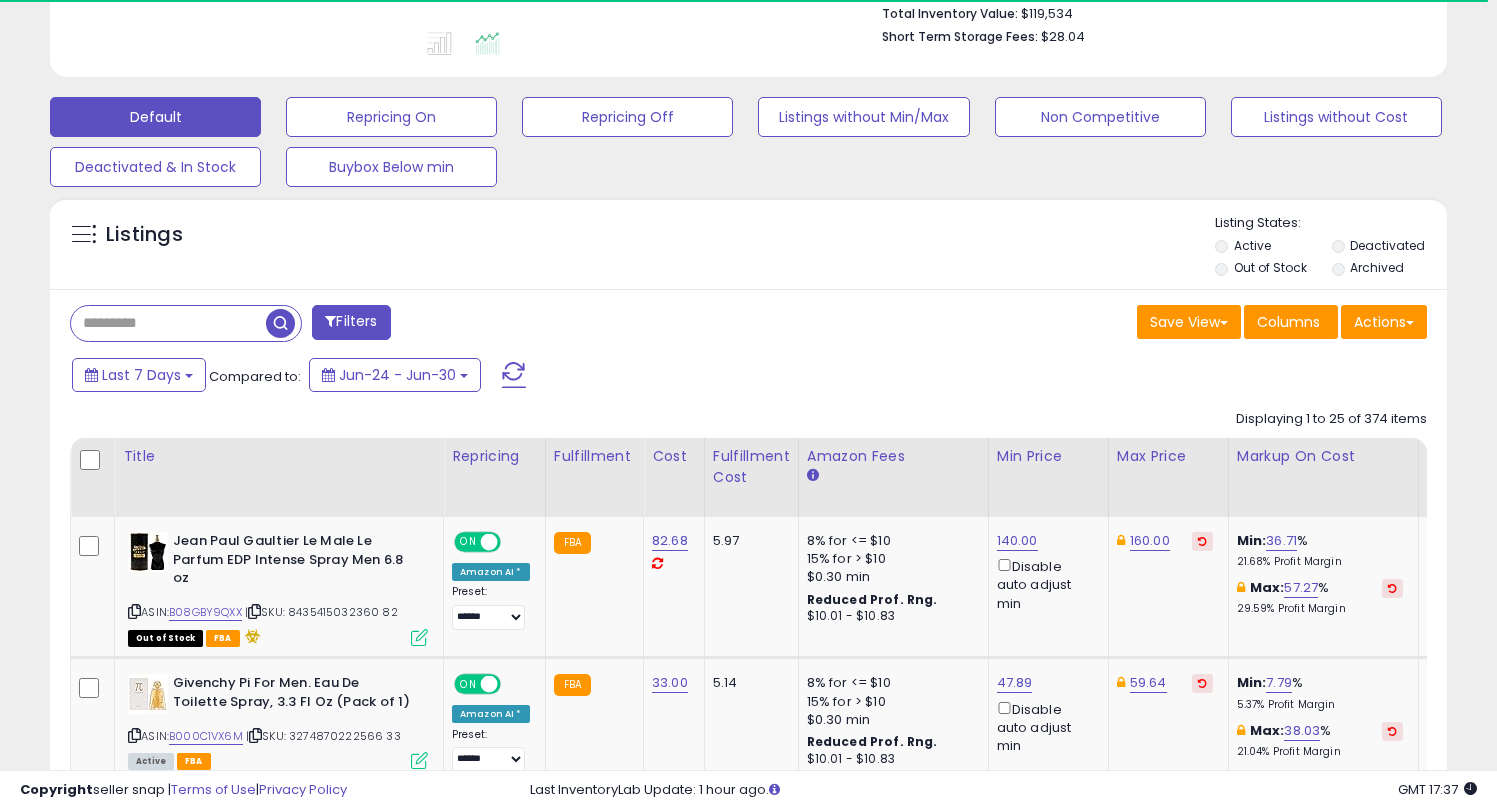 click at bounding box center [168, 323] 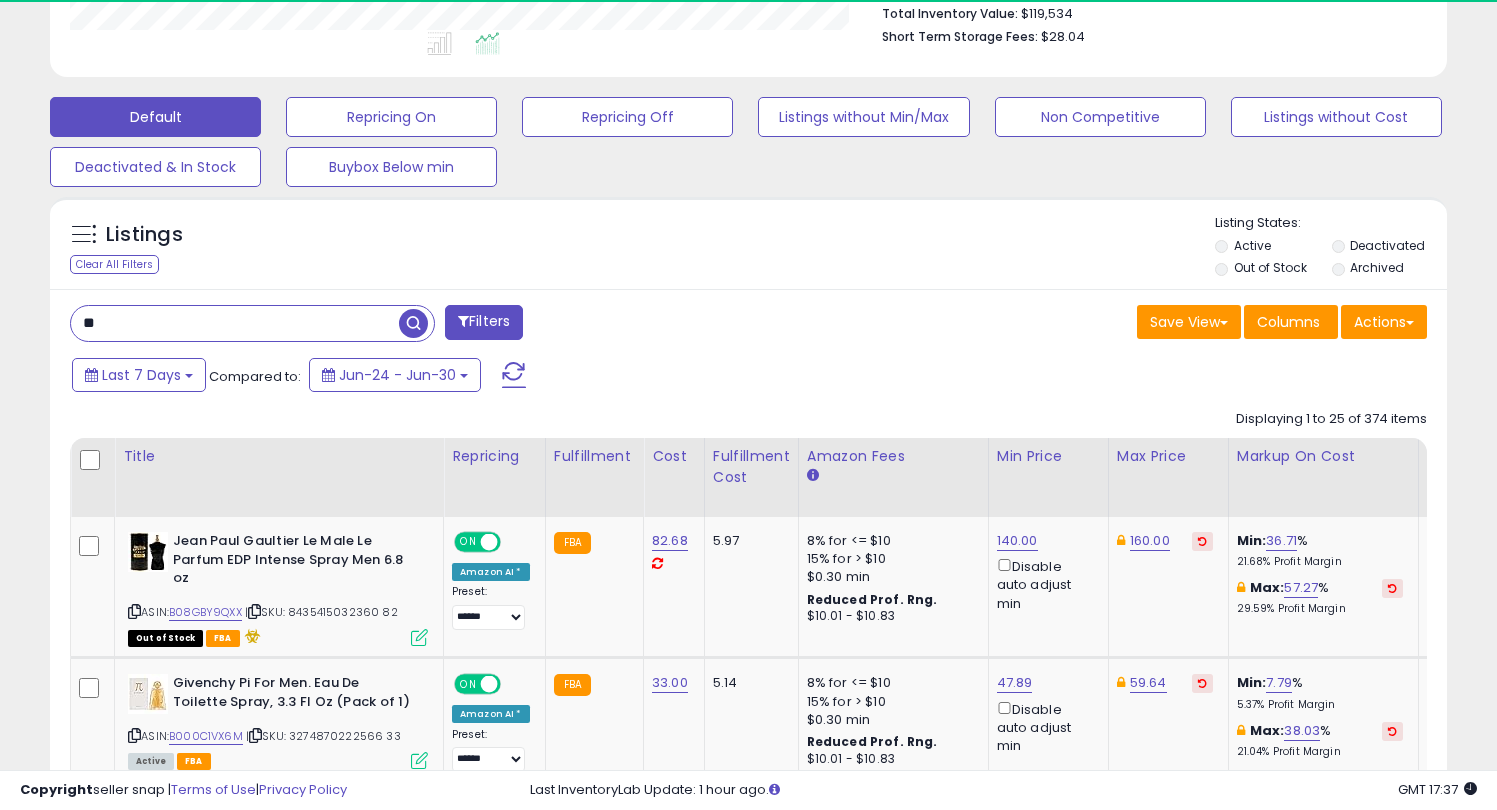 scroll, scrollTop: 999590, scrollLeft: 999191, axis: both 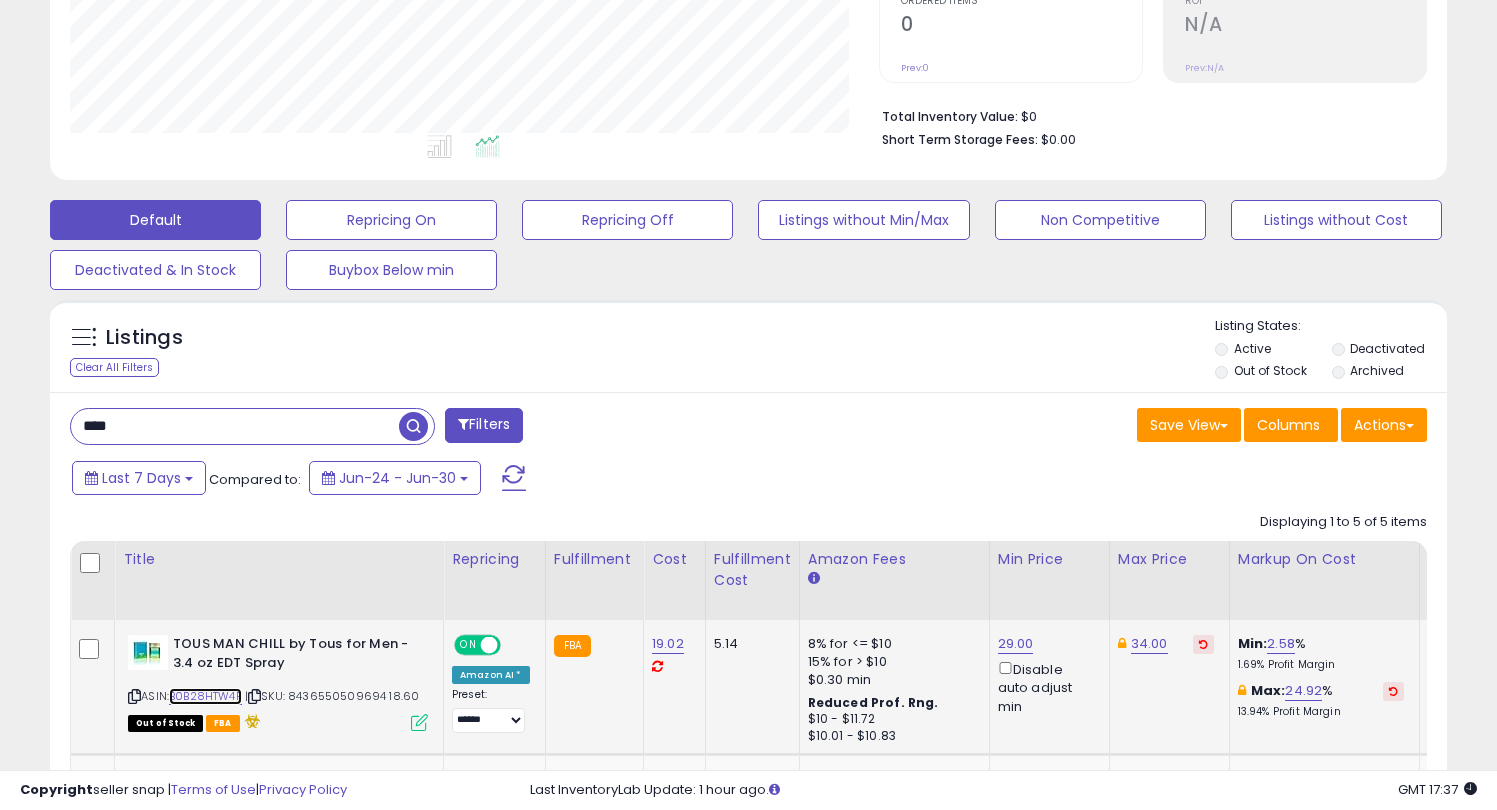 click on "B0B28HTW4P" at bounding box center (205, 696) 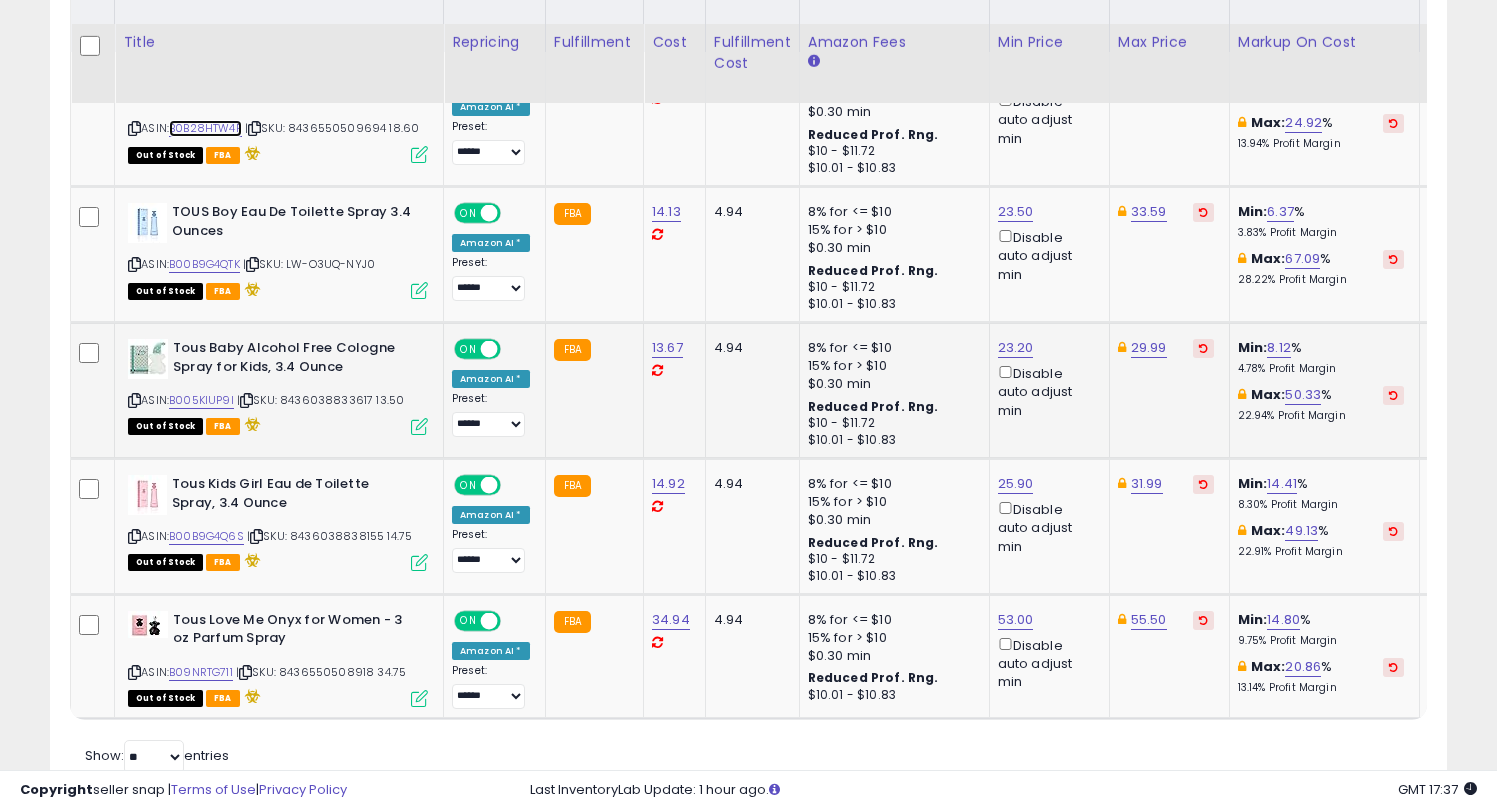 scroll, scrollTop: 944, scrollLeft: 0, axis: vertical 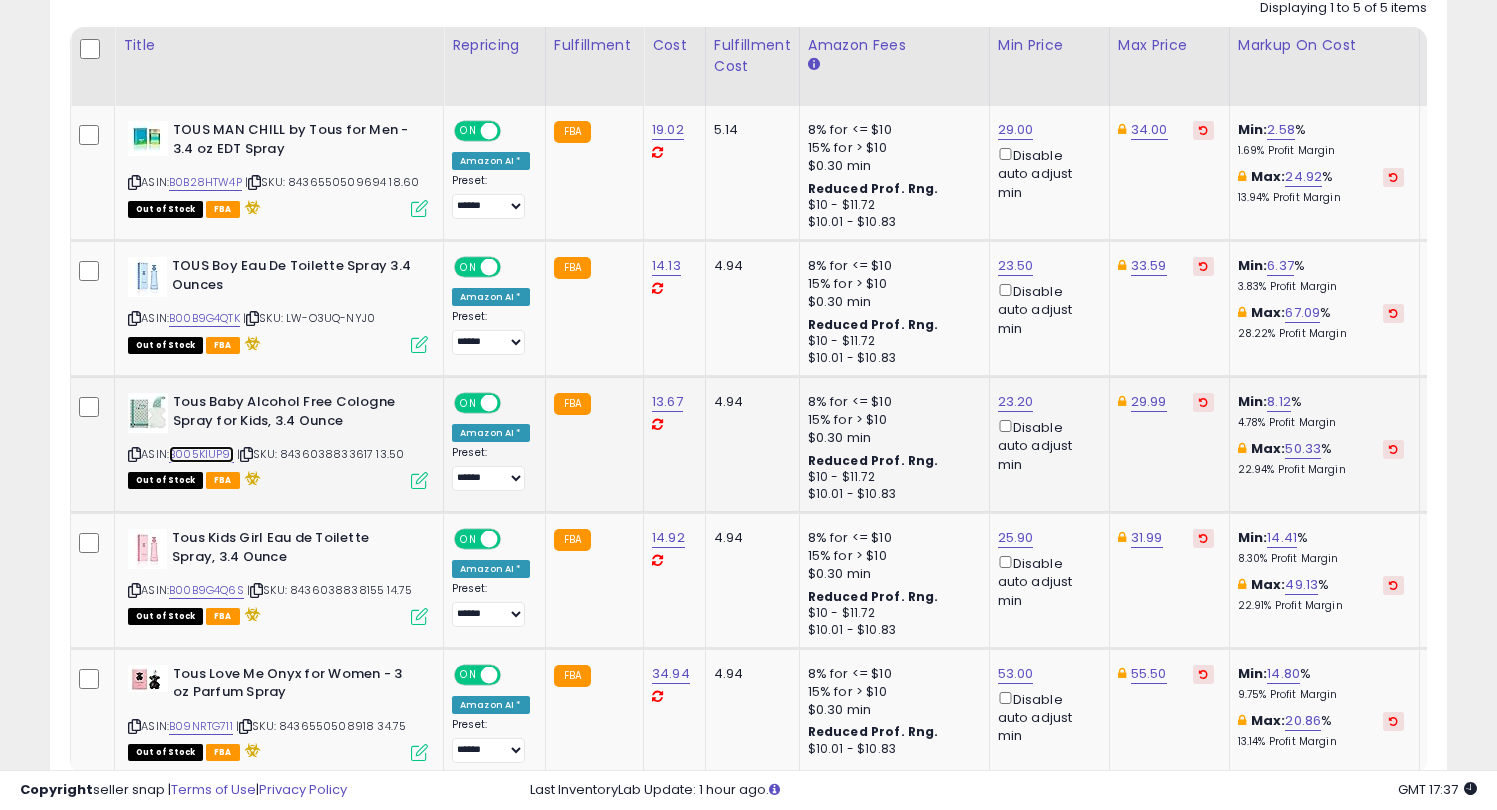 click on "B005KIUP9I" at bounding box center [201, 454] 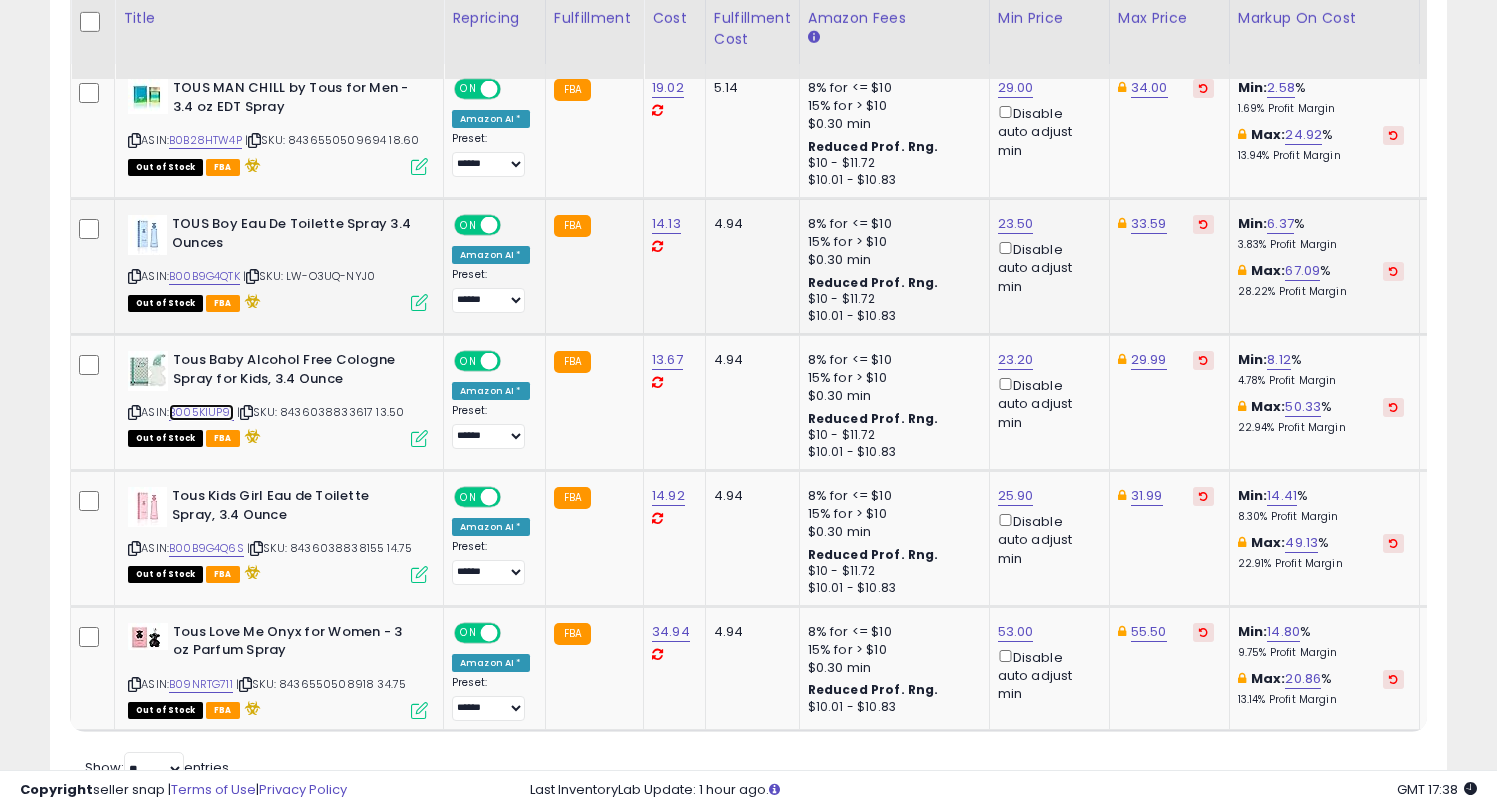 scroll, scrollTop: 811, scrollLeft: 0, axis: vertical 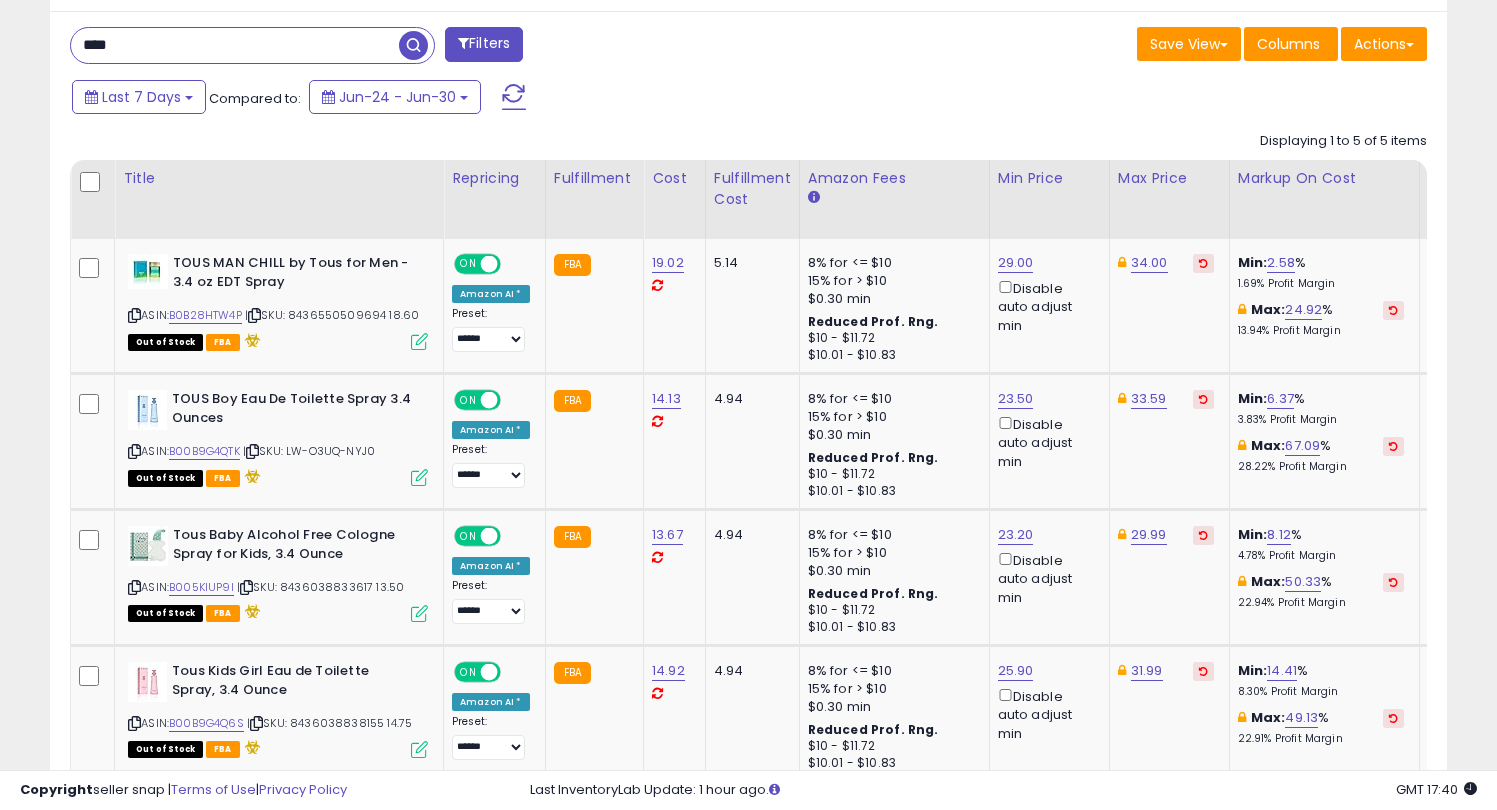 drag, startPoint x: 218, startPoint y: 57, endPoint x: 0, endPoint y: 53, distance: 218.0367 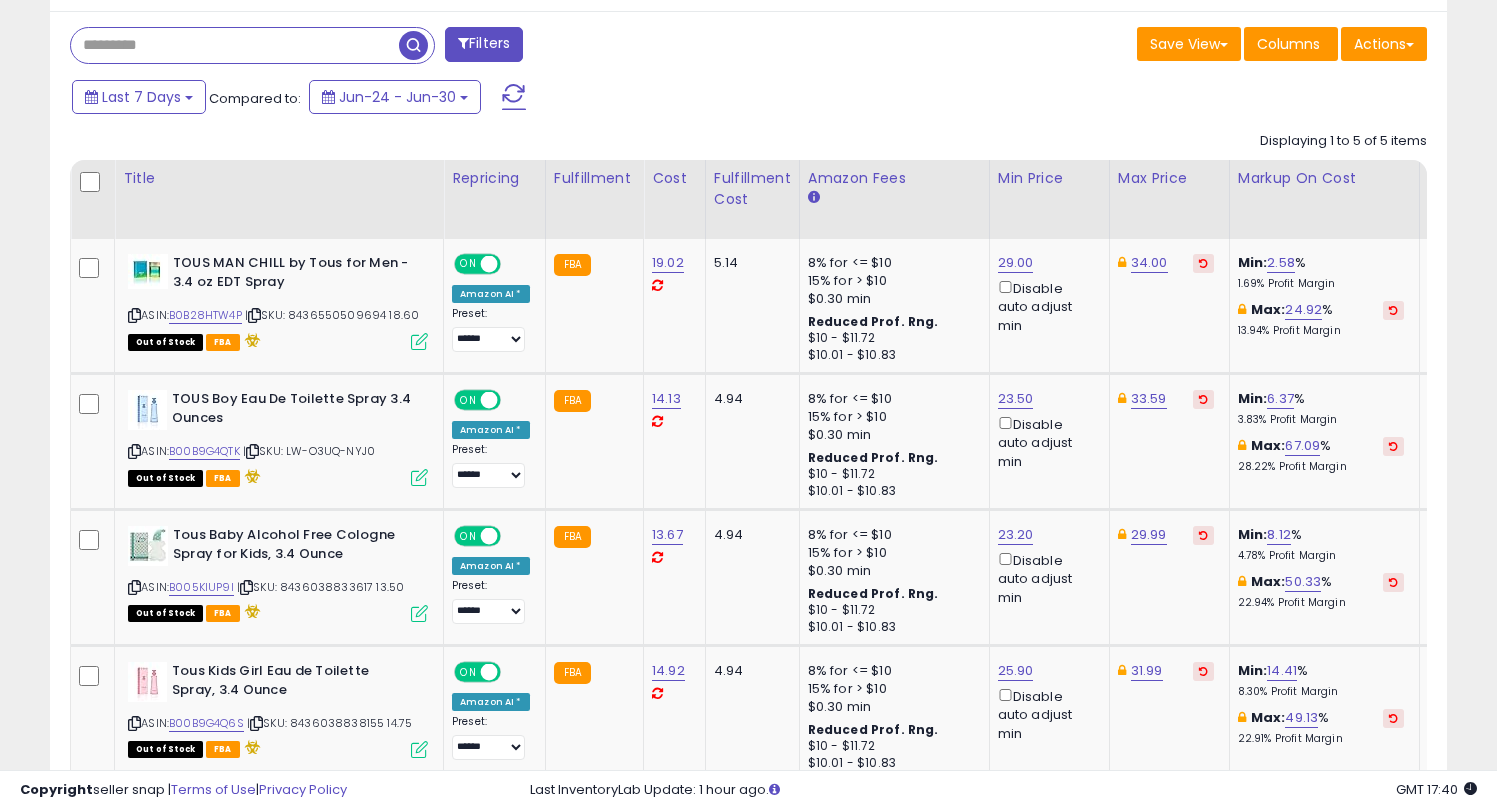 paste on "**********" 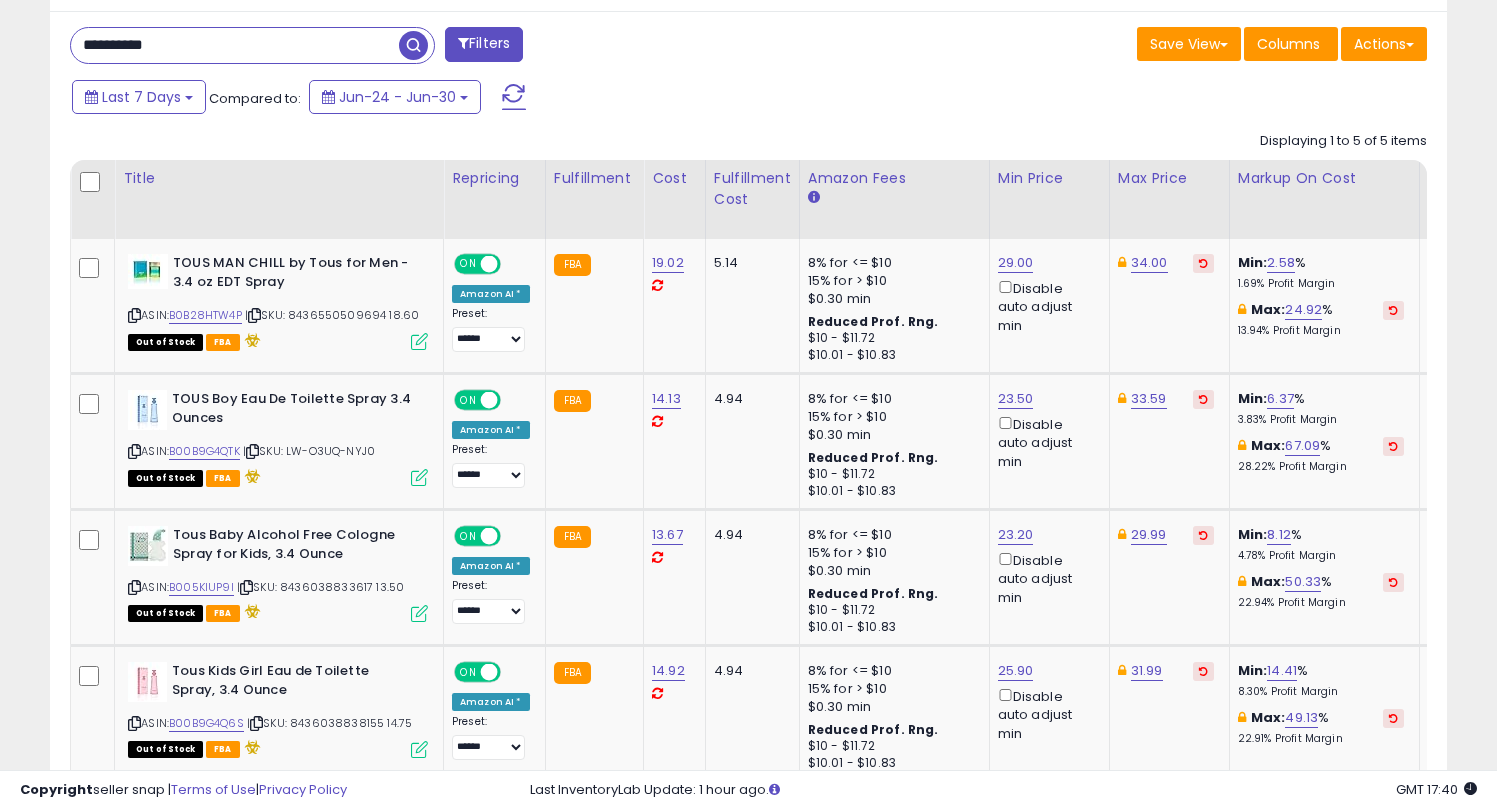scroll, scrollTop: 999590, scrollLeft: 999182, axis: both 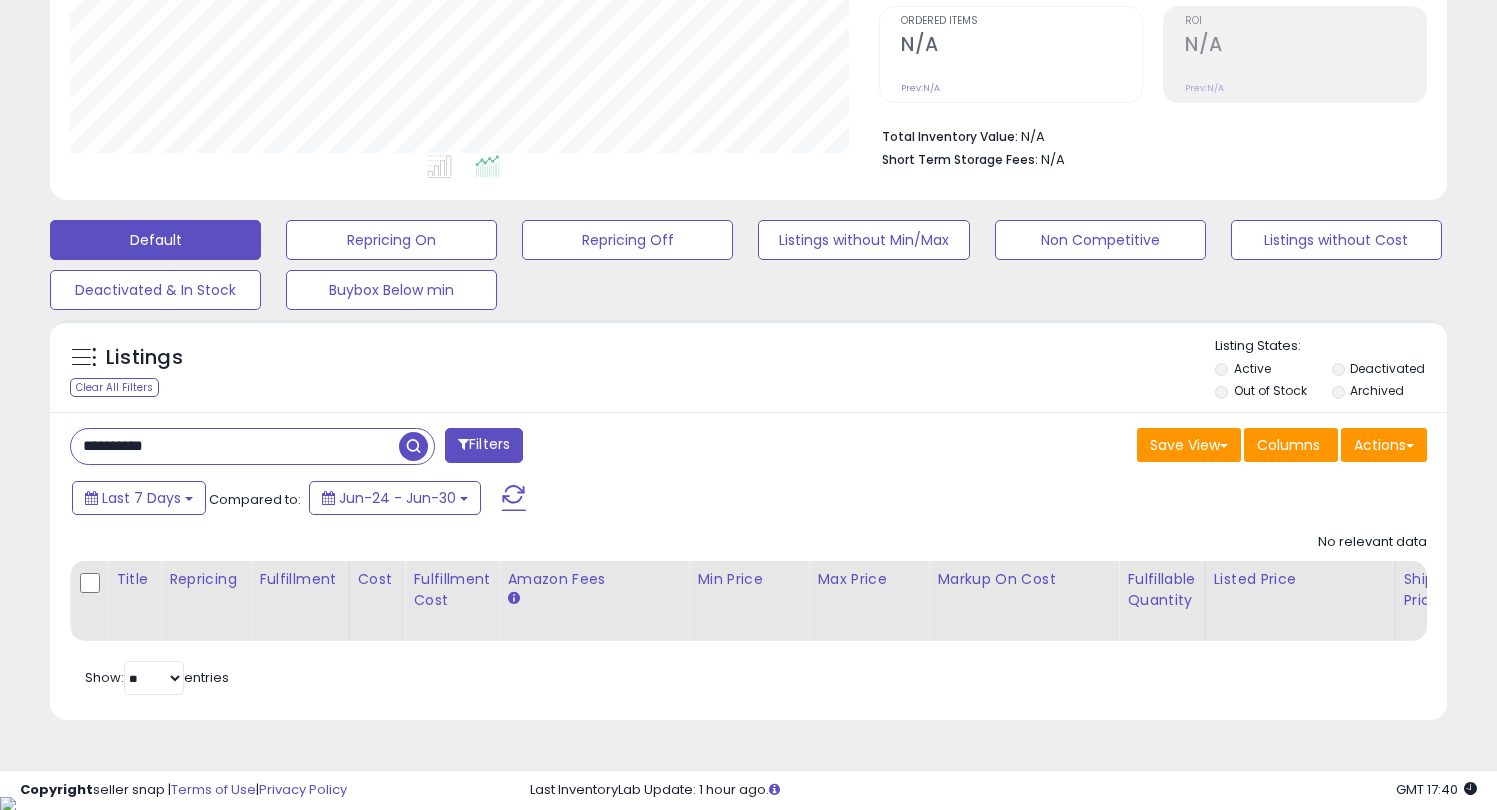 drag, startPoint x: 106, startPoint y: 449, endPoint x: 0, endPoint y: 445, distance: 106.07545 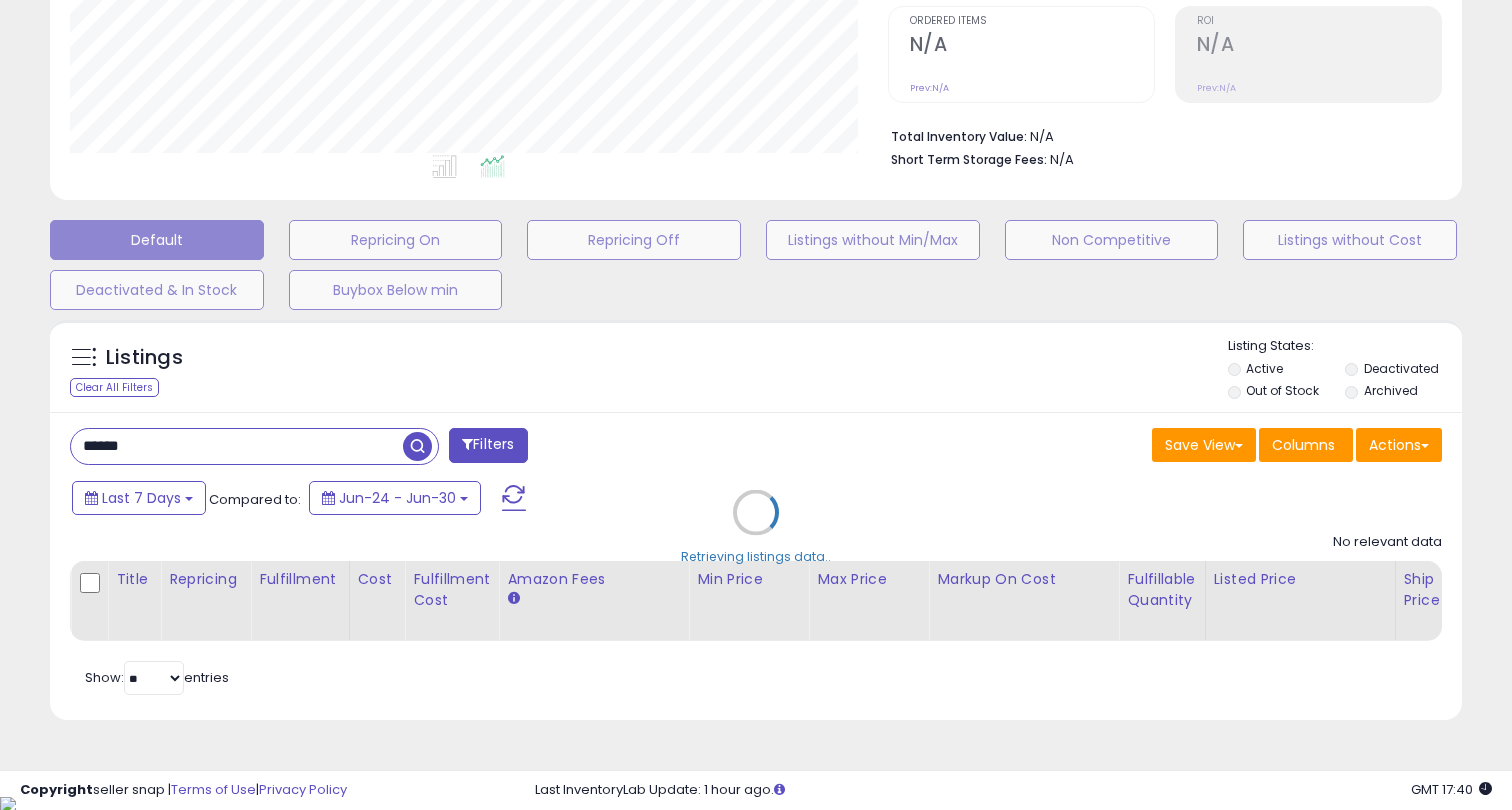 scroll, scrollTop: 999590, scrollLeft: 999182, axis: both 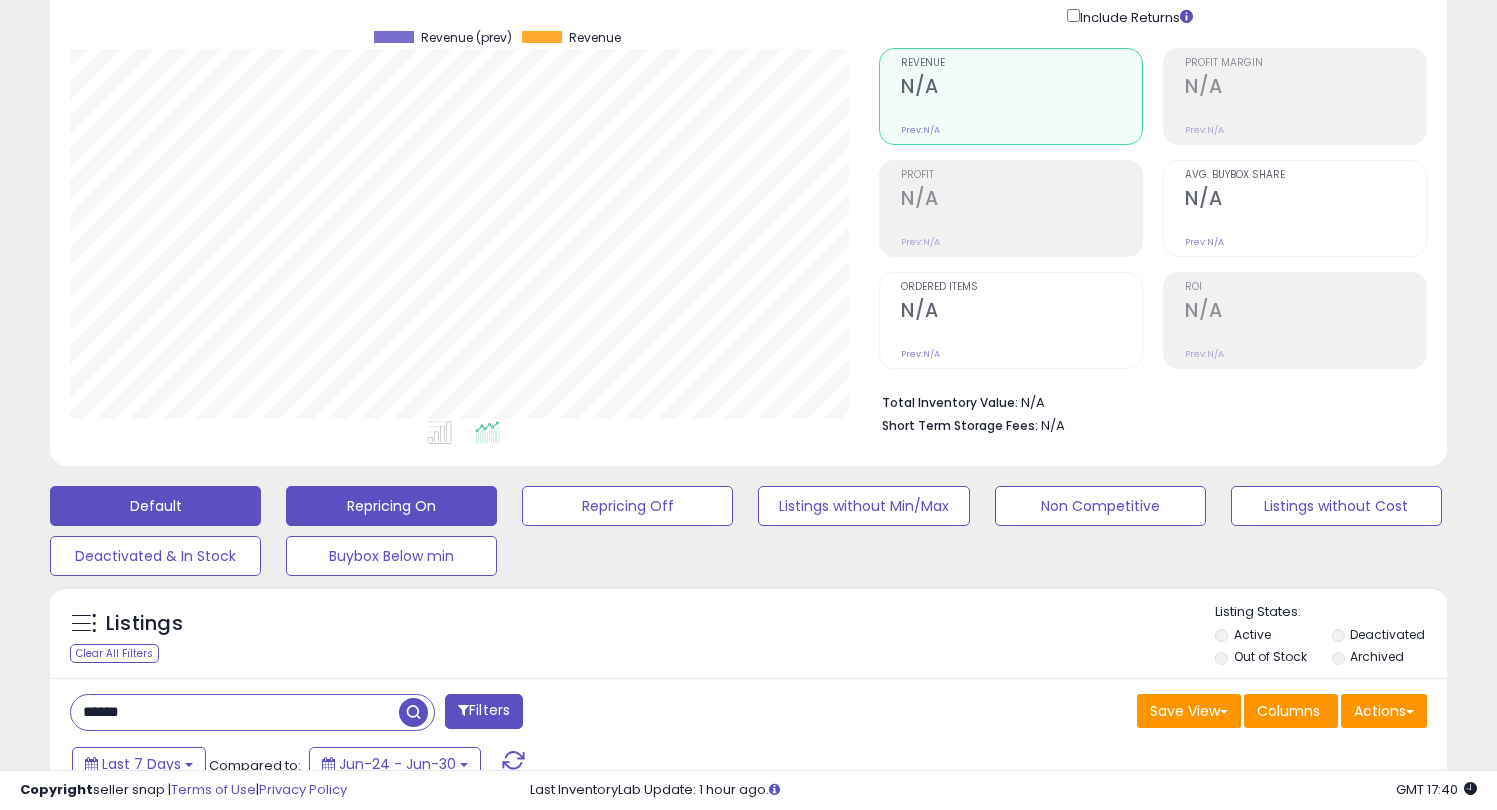 click on "Repricing On" at bounding box center (391, 506) 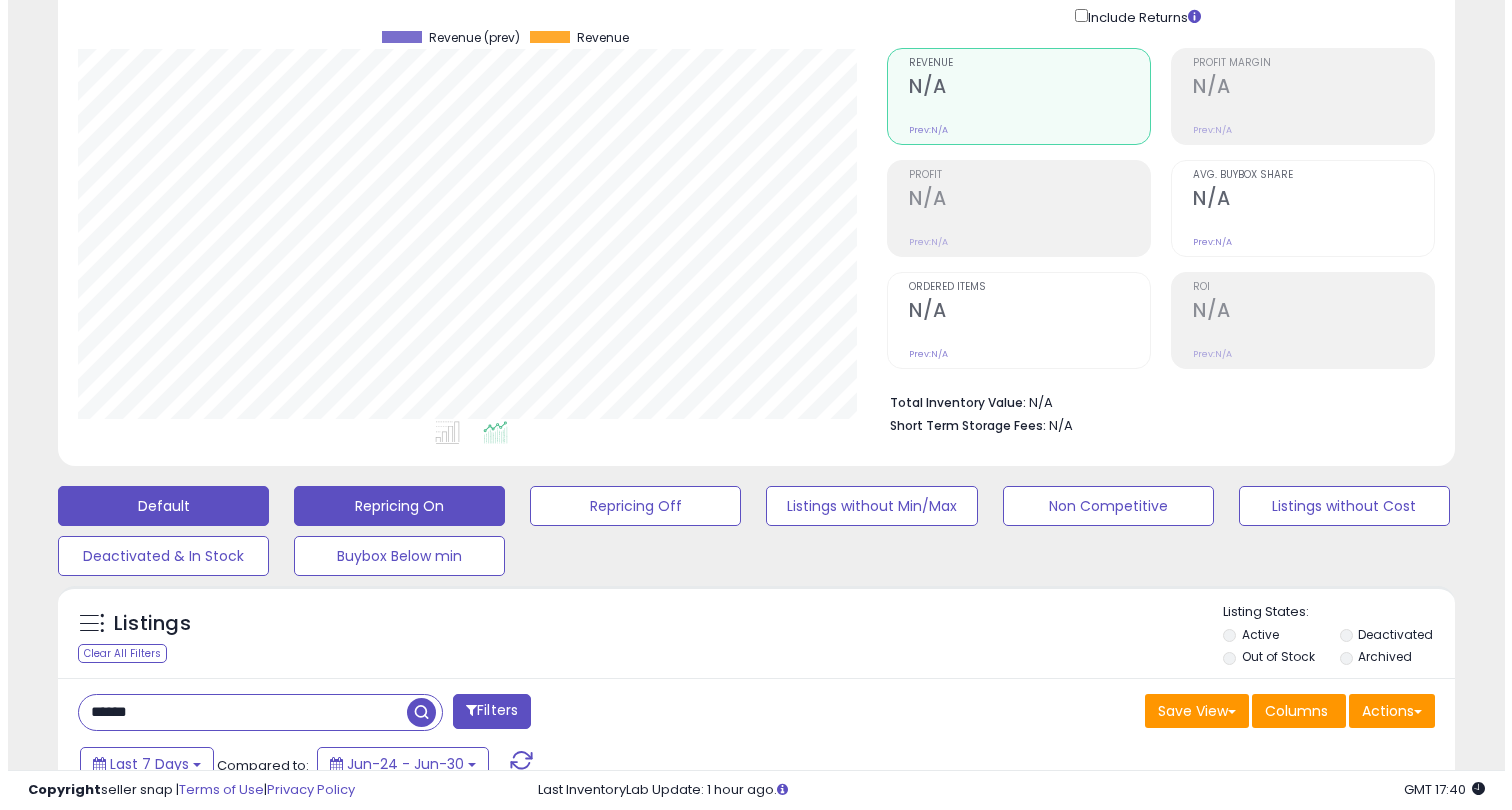 scroll, scrollTop: 999590, scrollLeft: 999182, axis: both 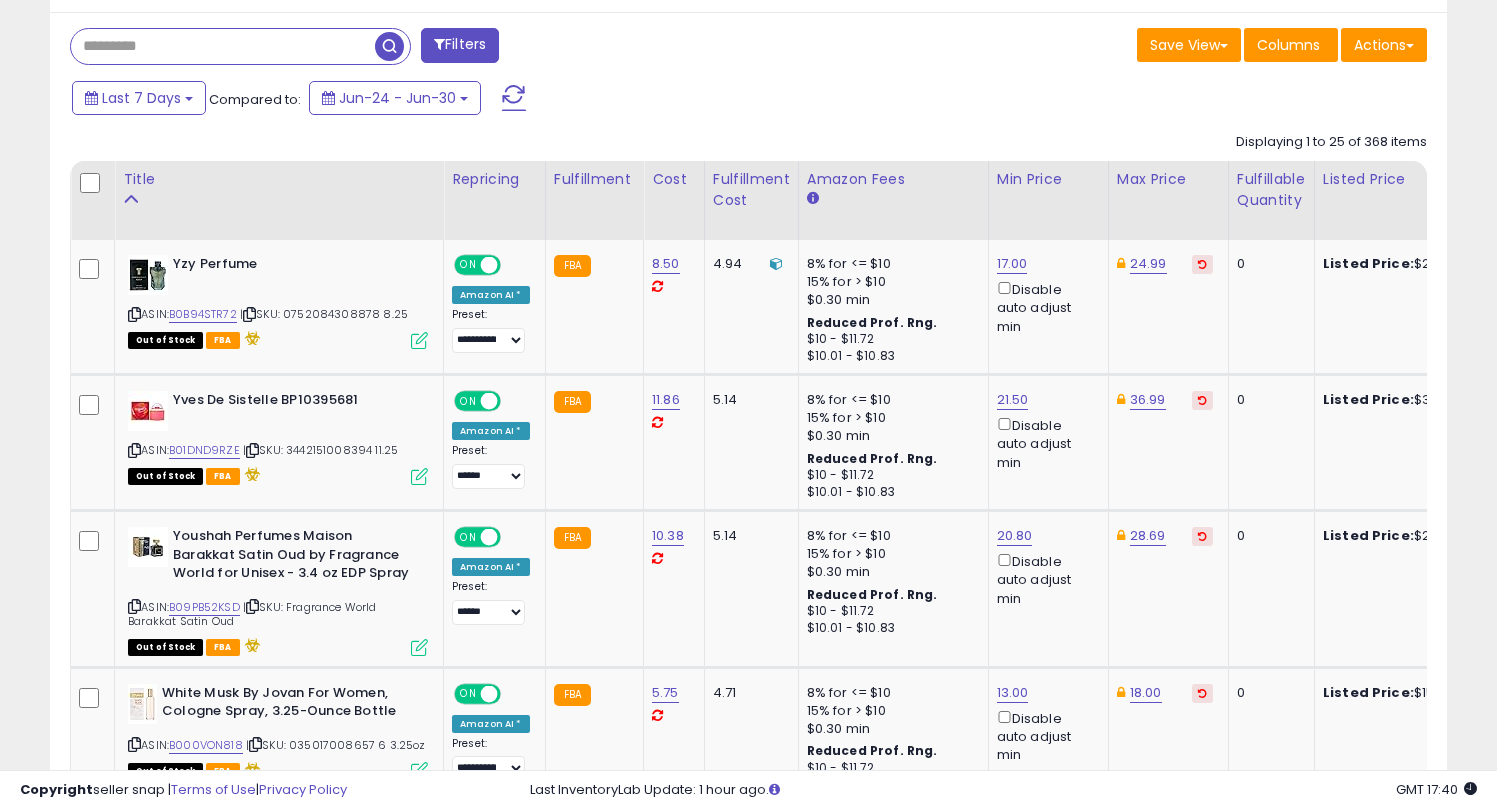 click at bounding box center [223, 46] 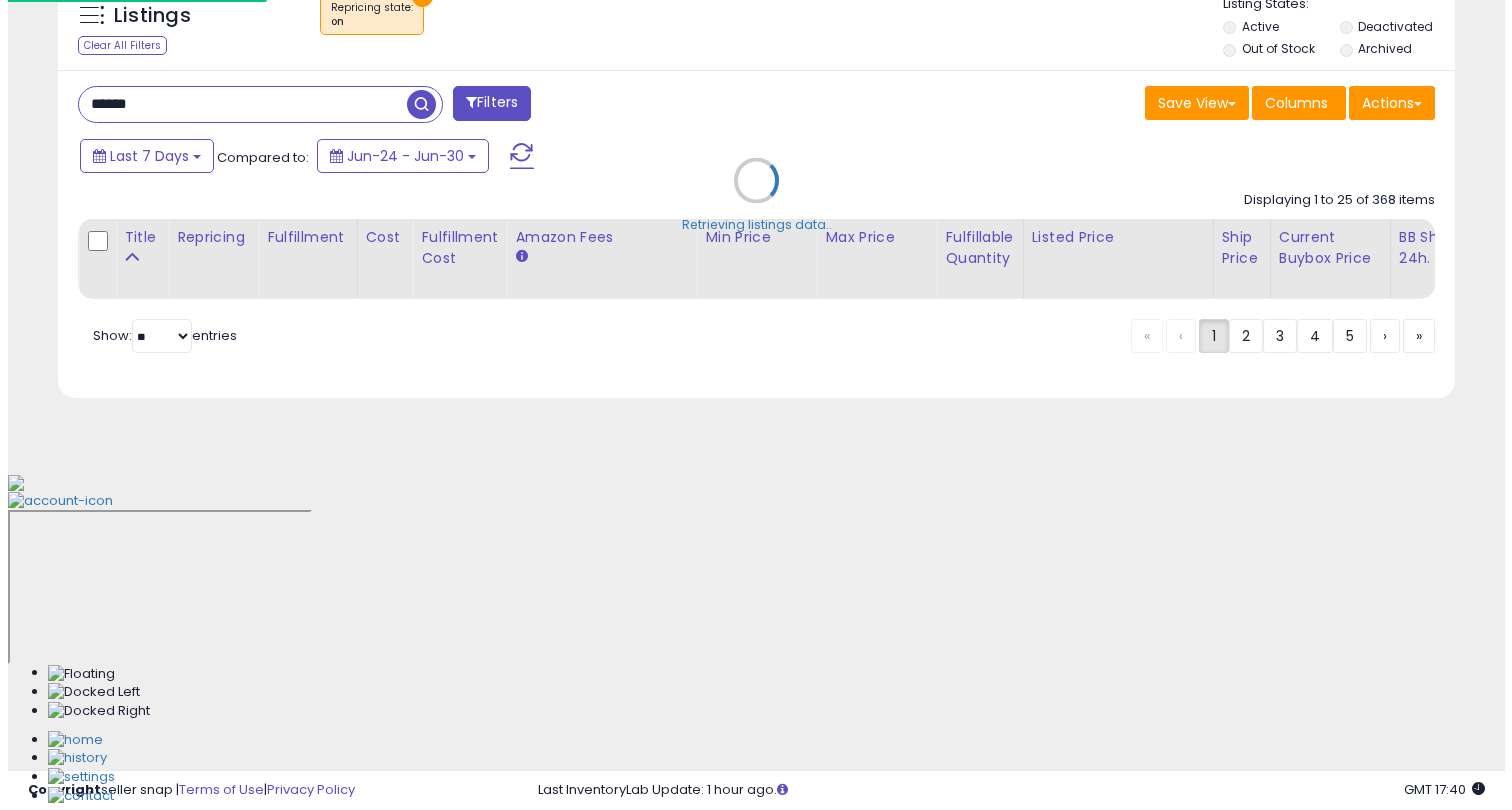scroll, scrollTop: 430, scrollLeft: 0, axis: vertical 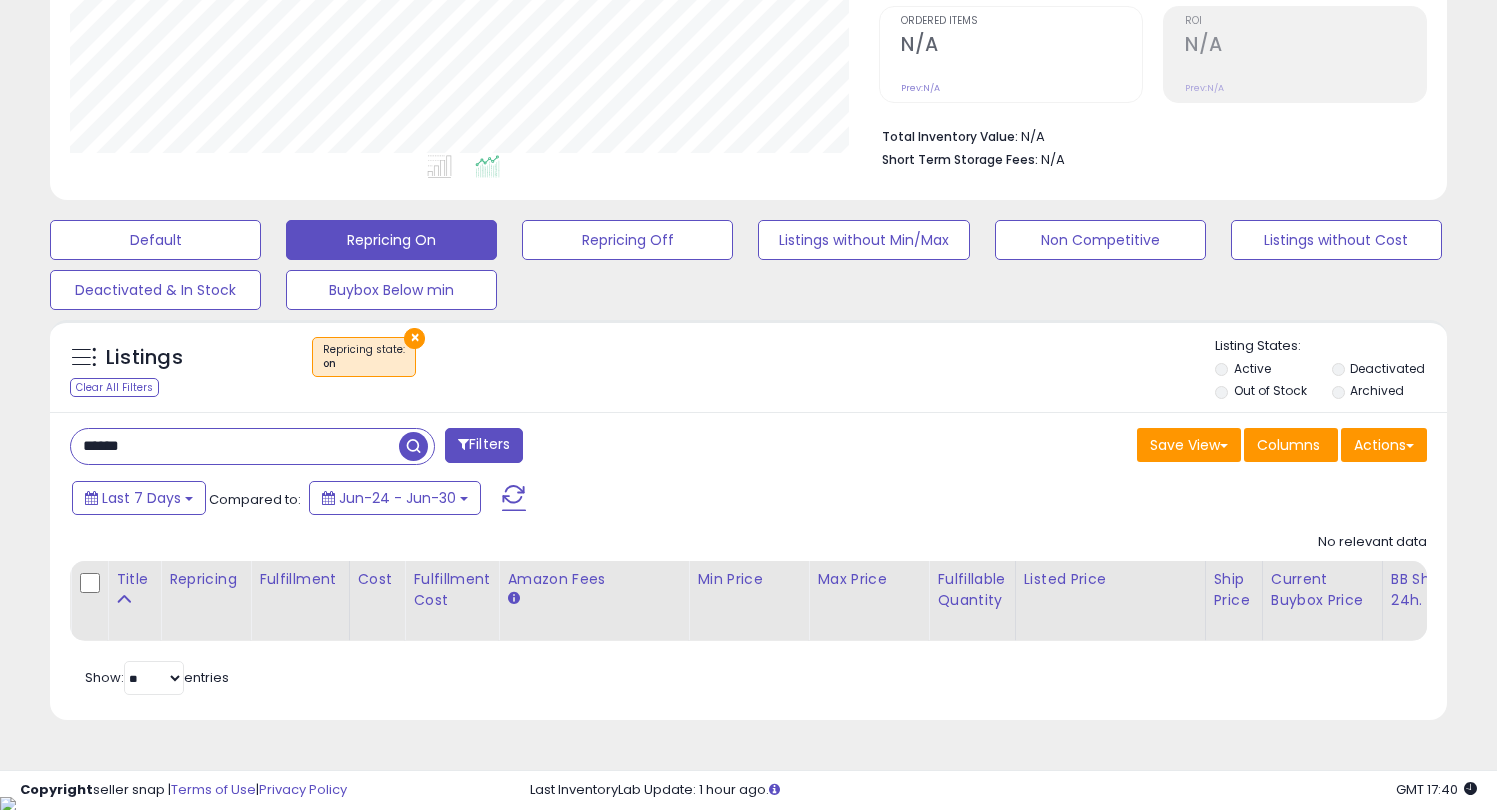 drag, startPoint x: 156, startPoint y: 441, endPoint x: 17, endPoint y: 460, distance: 140.29256 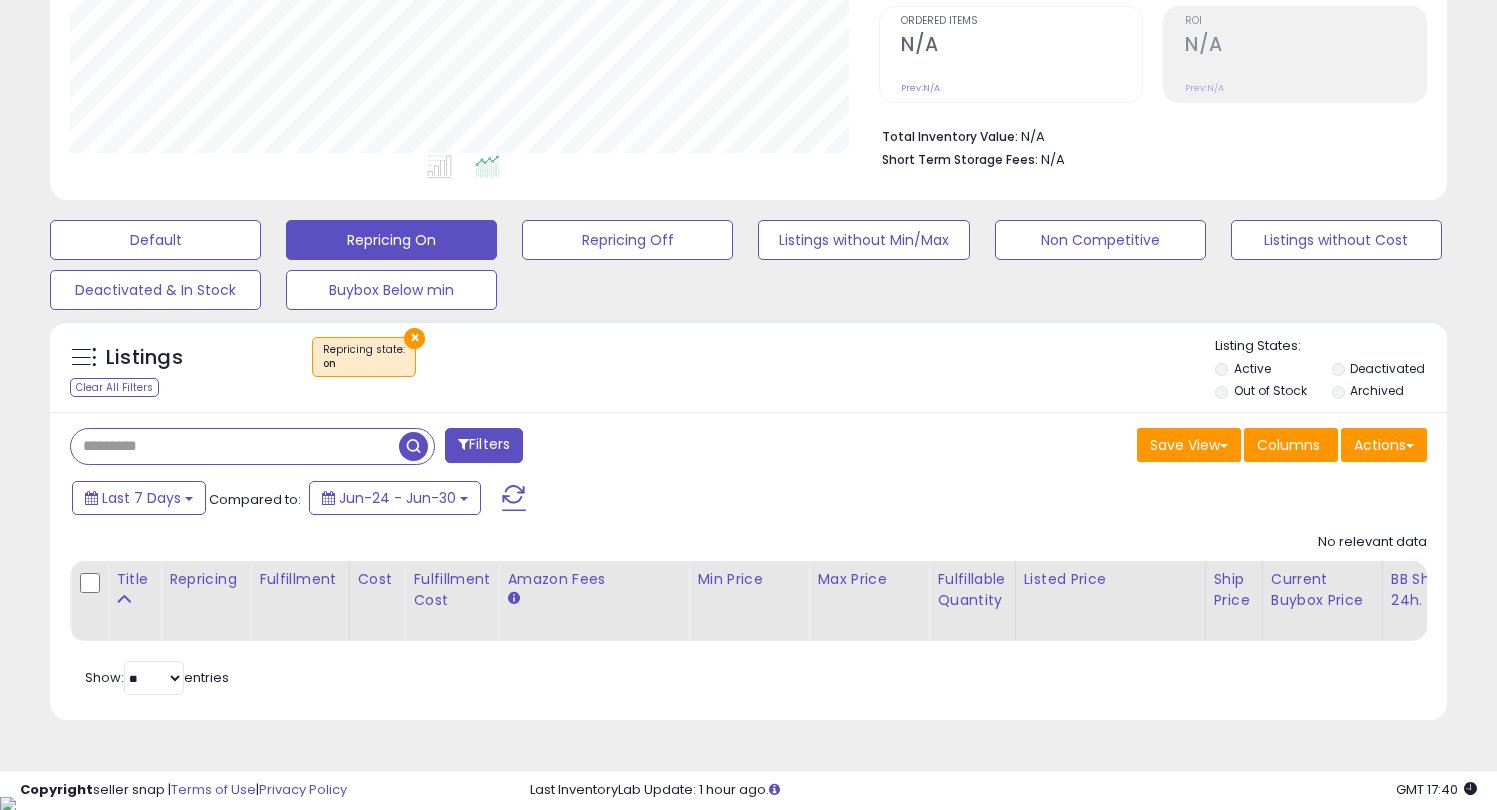 paste on "**********" 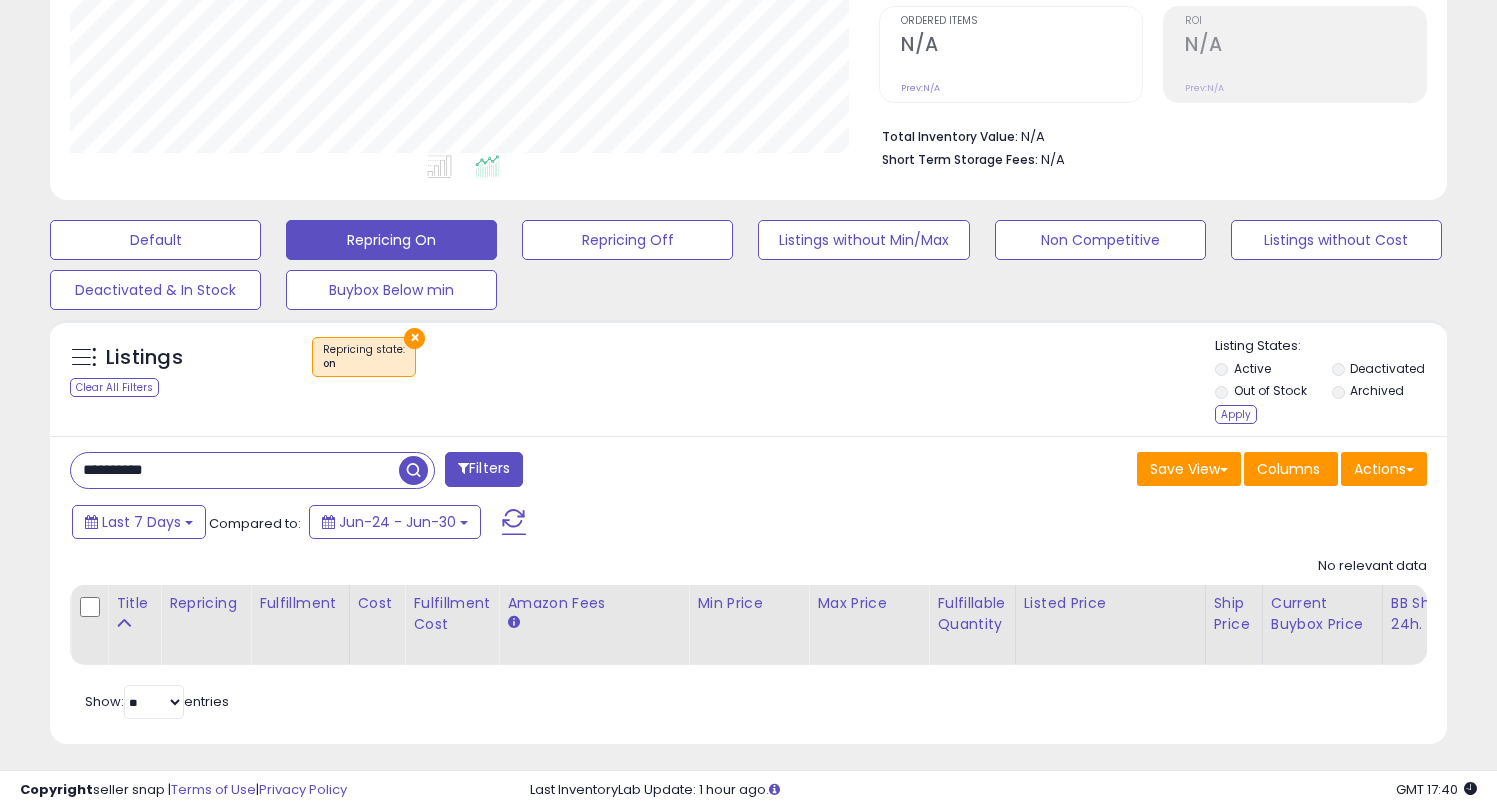 click at bounding box center (413, 470) 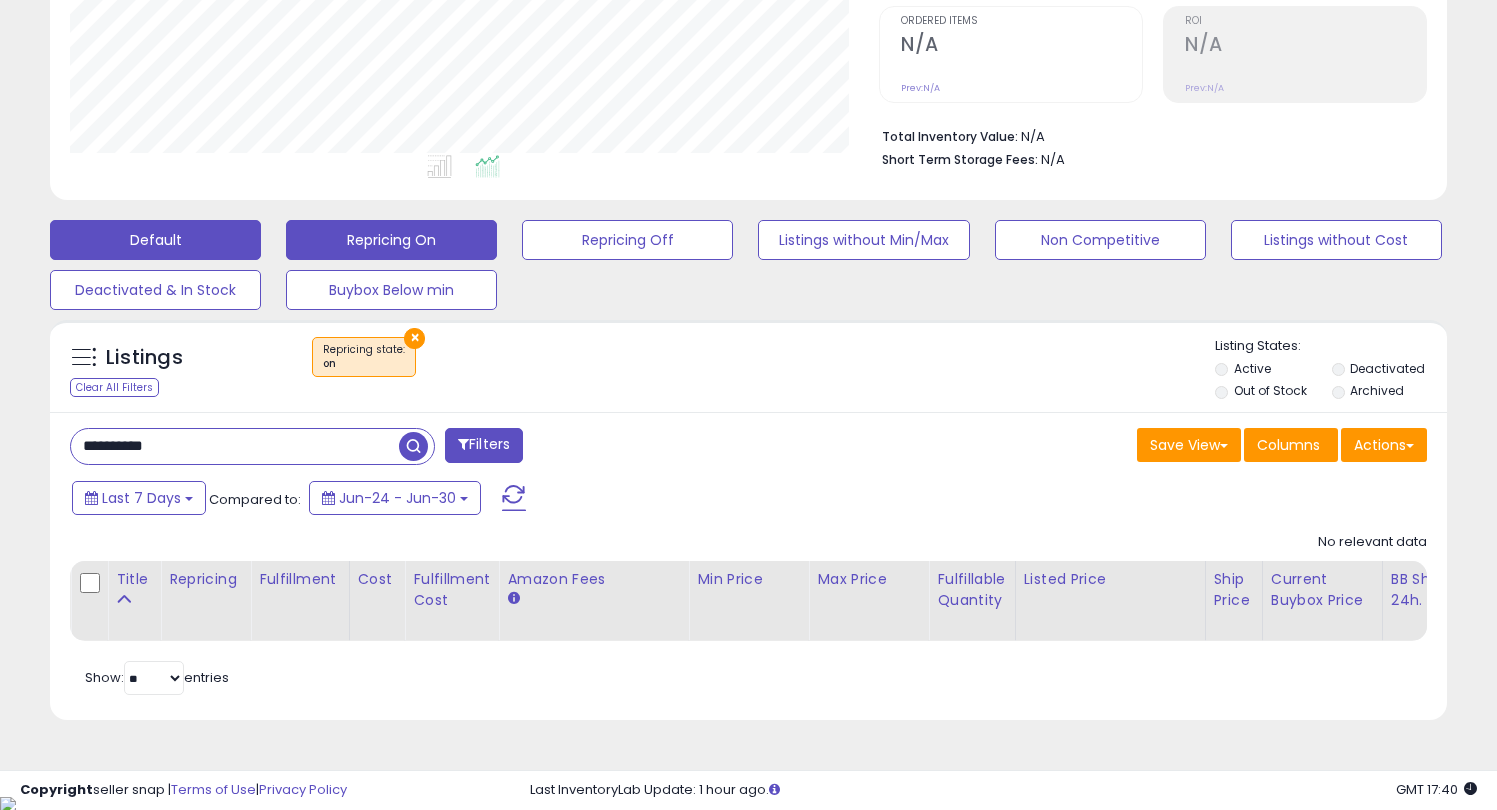 click on "Default" at bounding box center (155, 240) 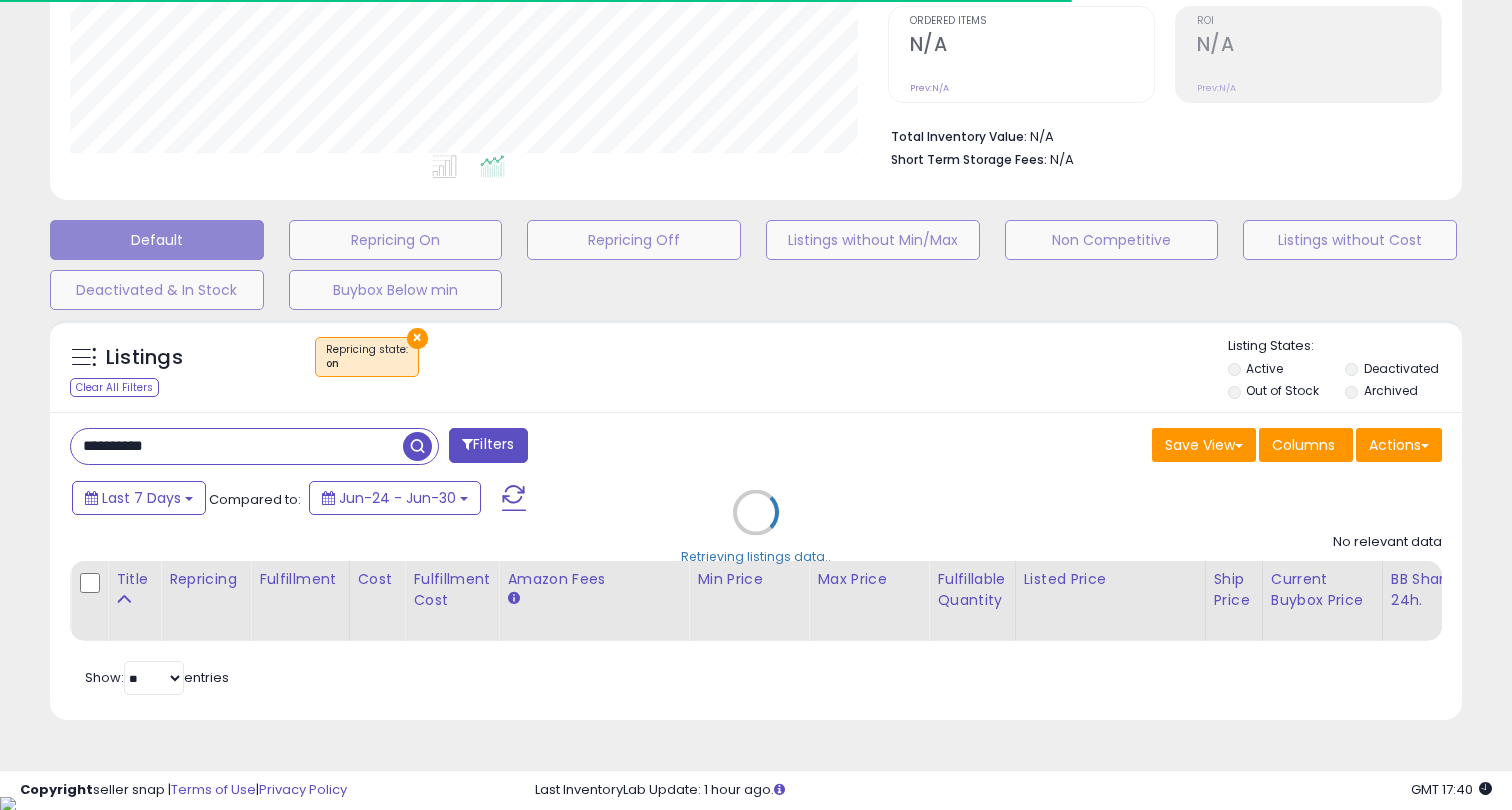 click on "Retrieving listings data.." at bounding box center (756, 527) 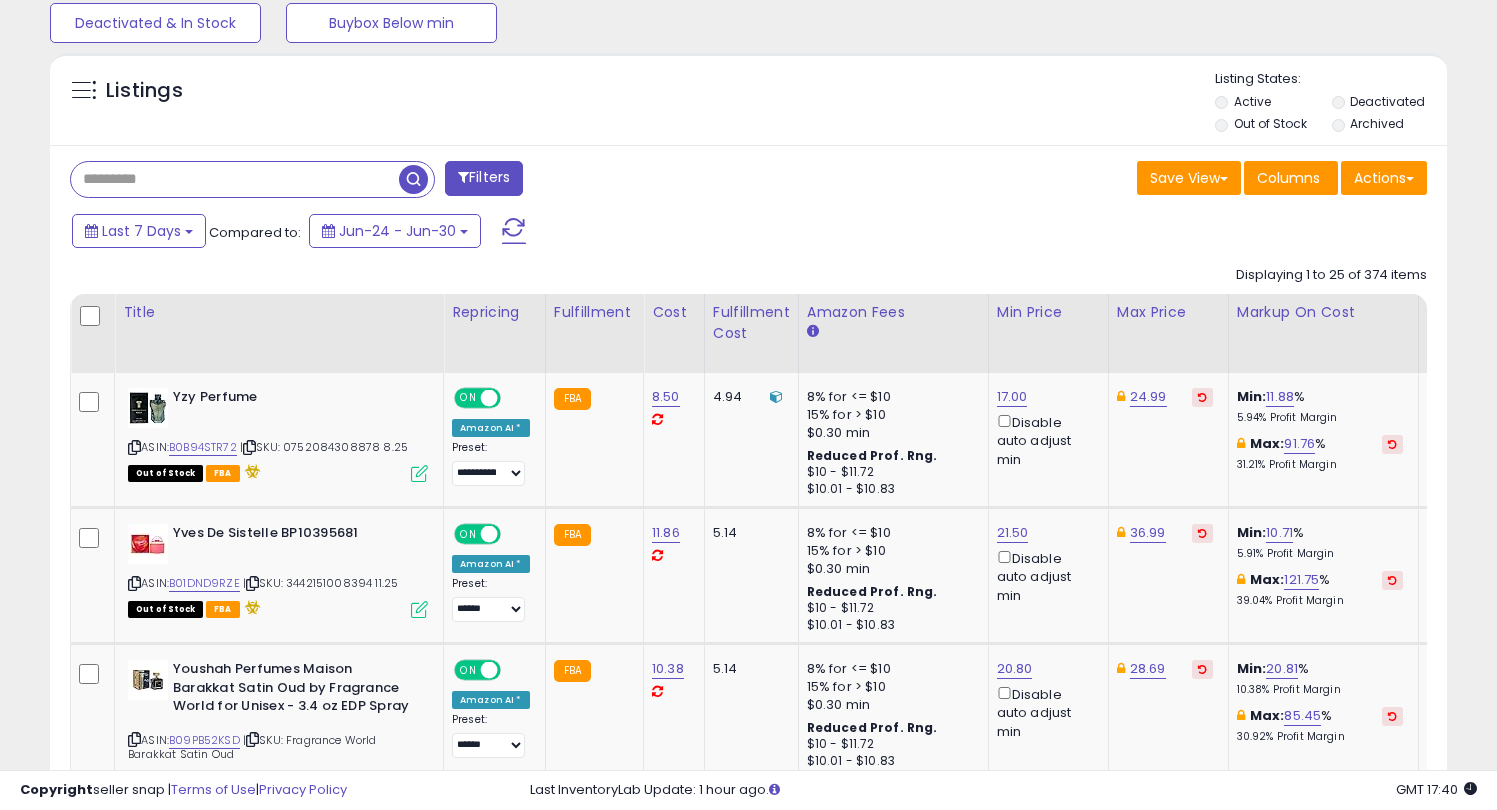 paste on "**********" 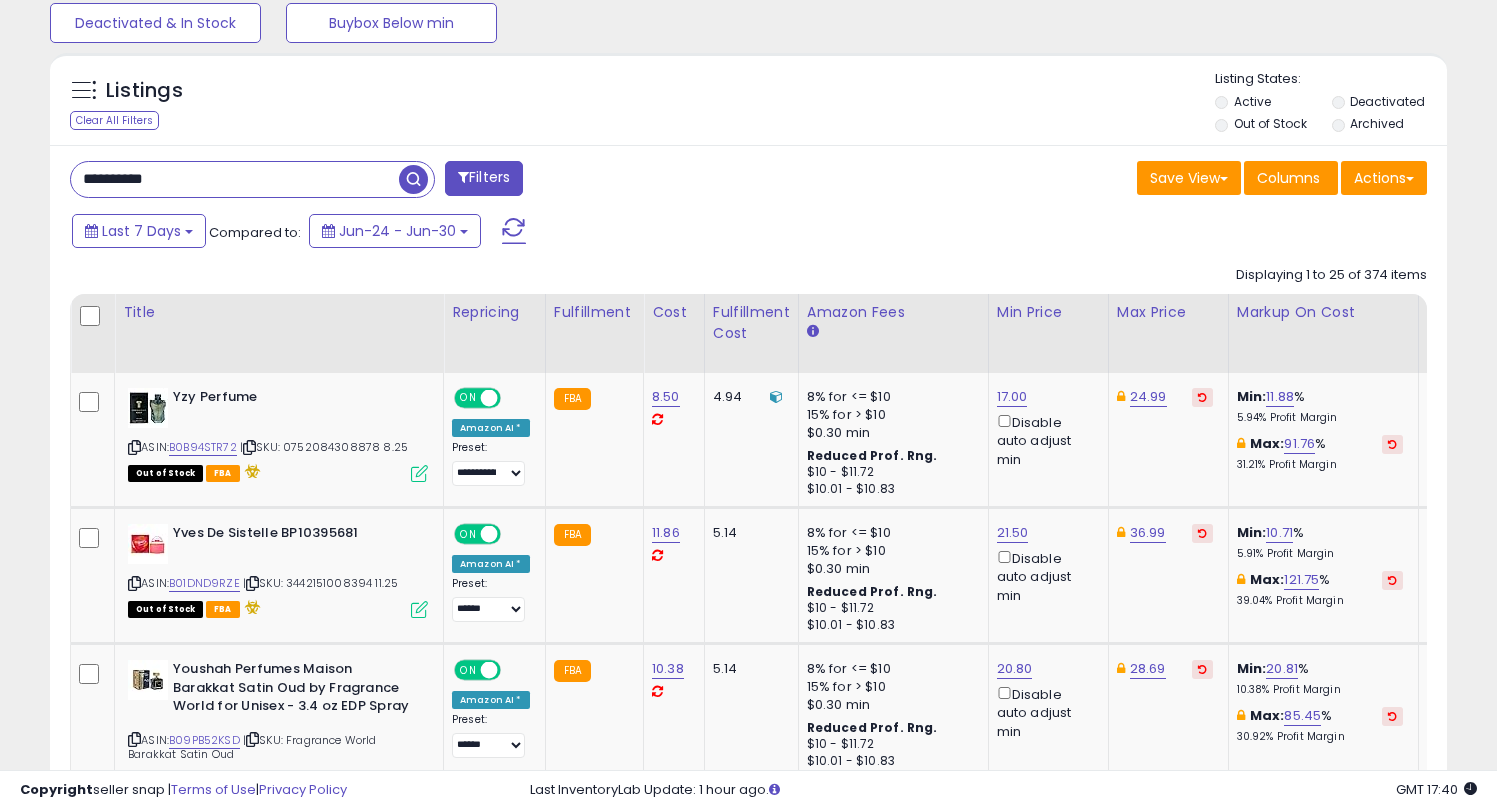 type on "**********" 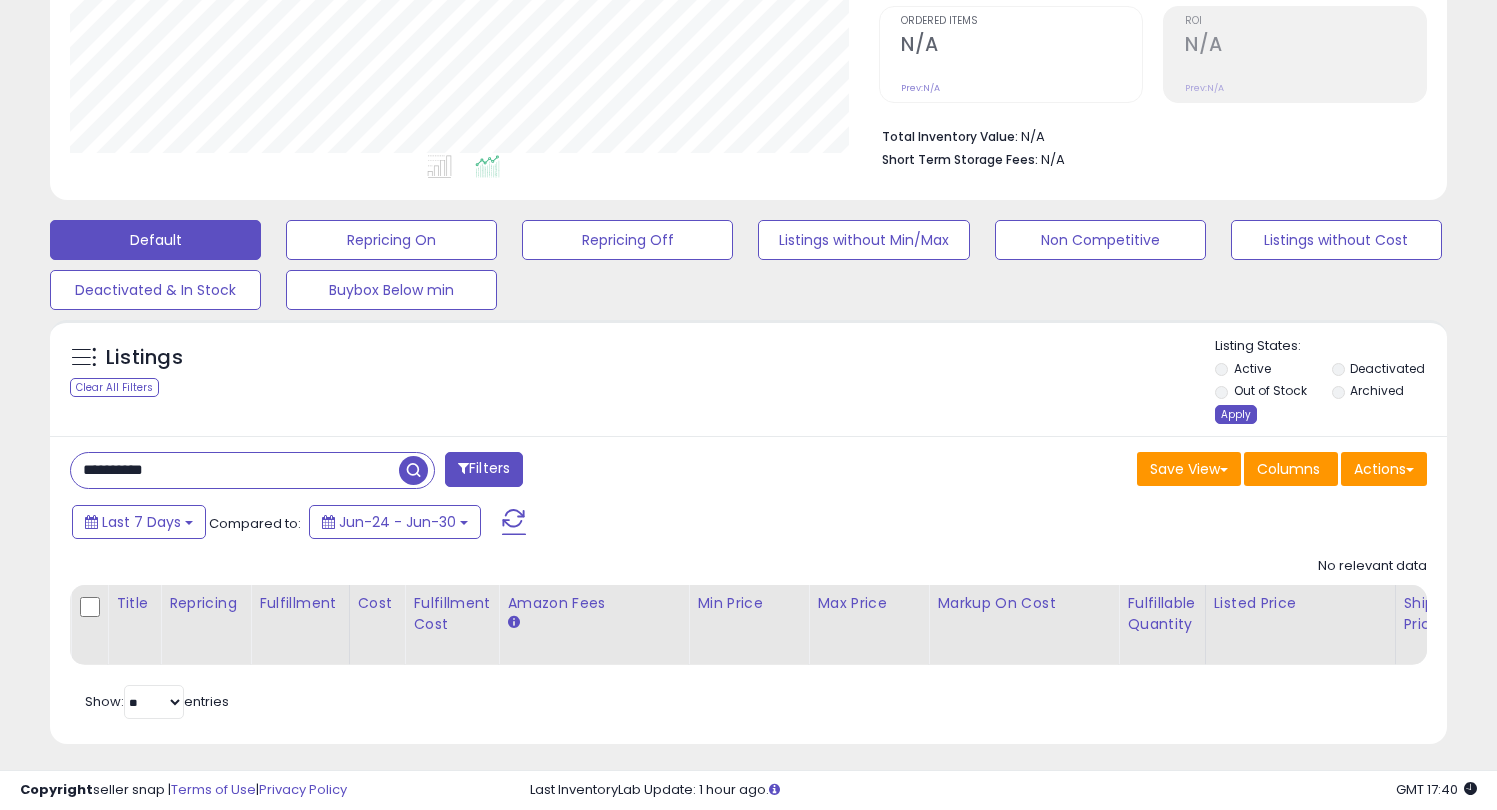 click on "Apply" at bounding box center (1236, 414) 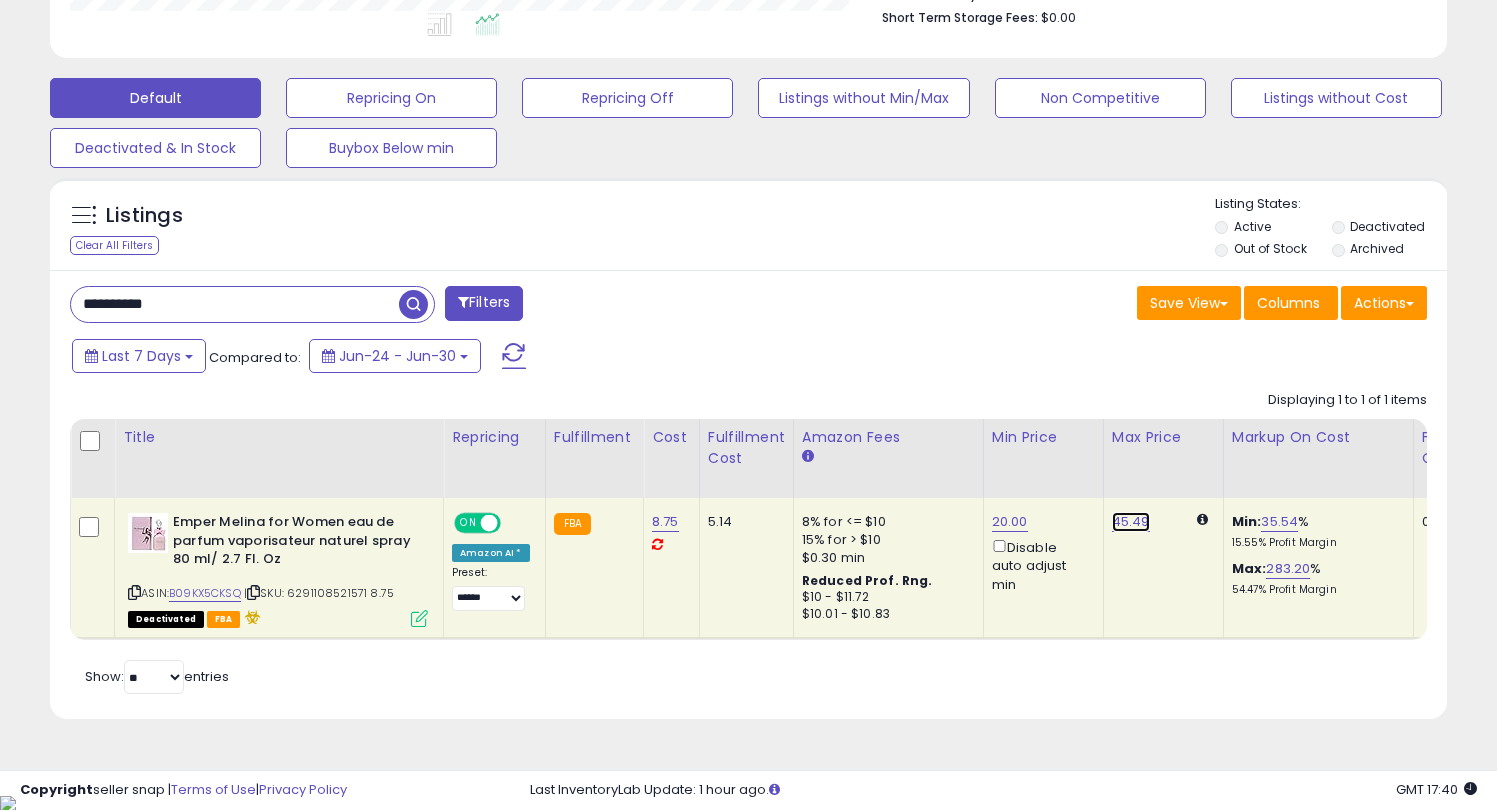 click on "45.49" at bounding box center (1131, 522) 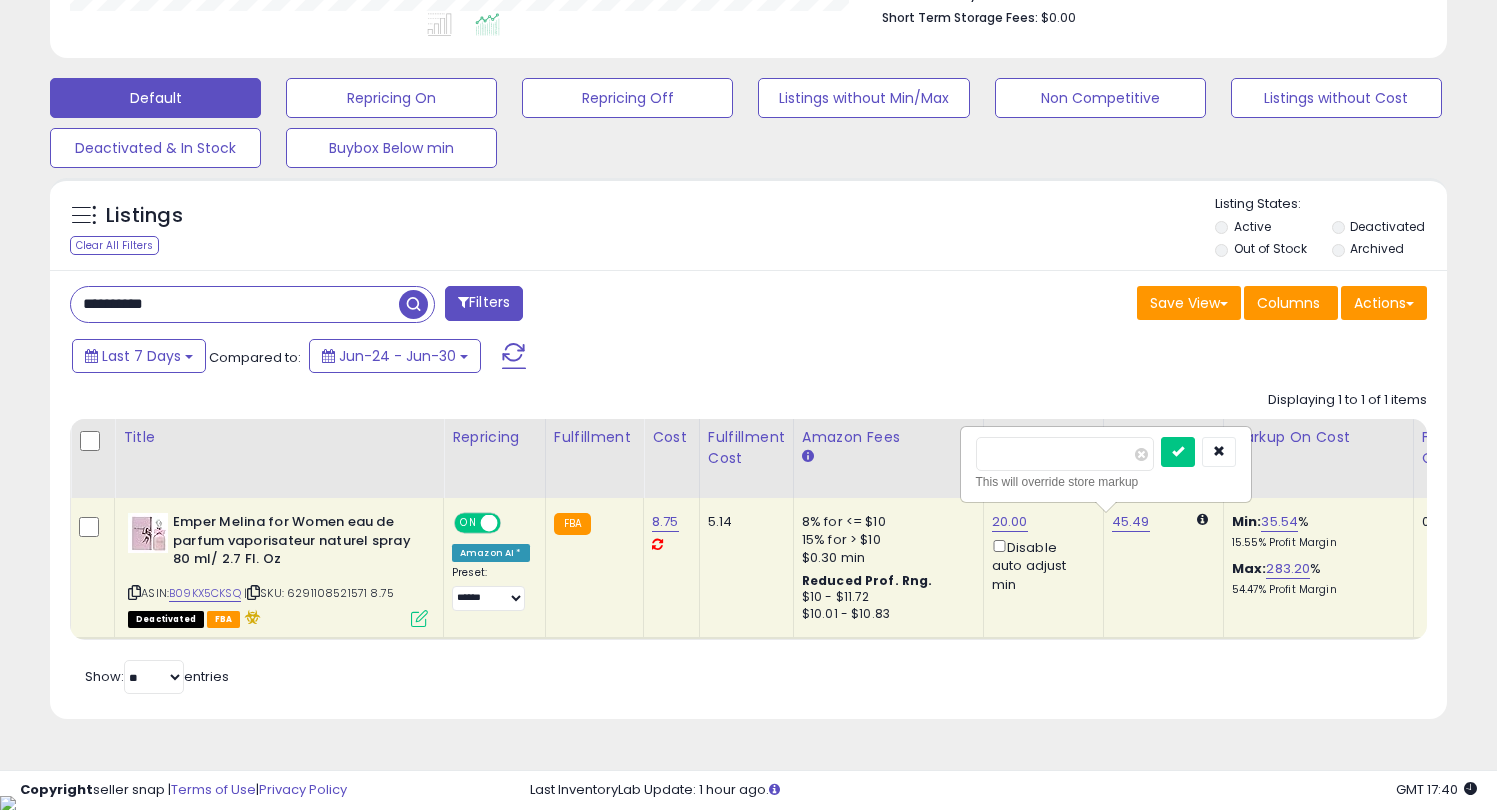 drag, startPoint x: 1082, startPoint y: 455, endPoint x: 962, endPoint y: 458, distance: 120.03749 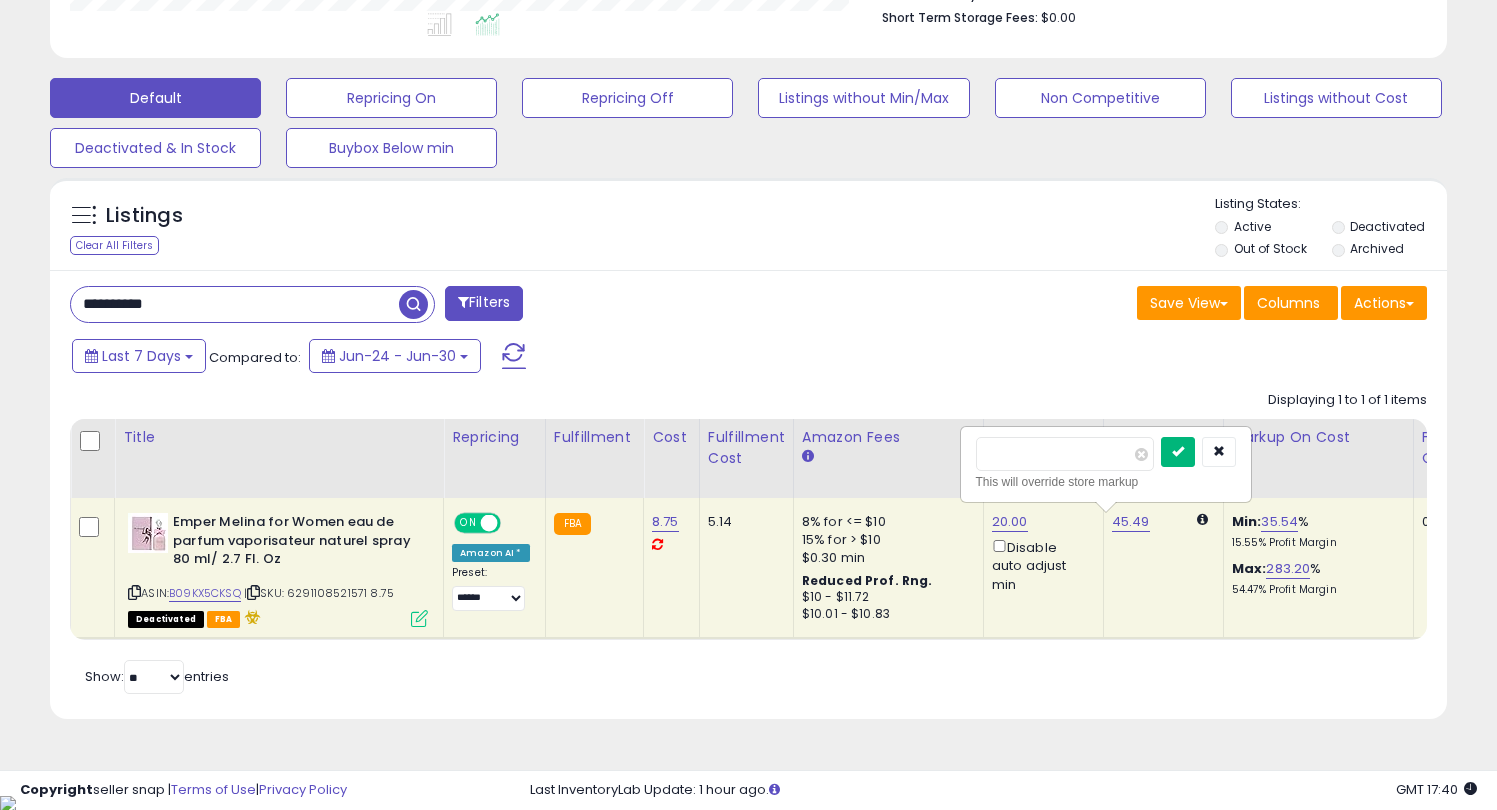 type on "**" 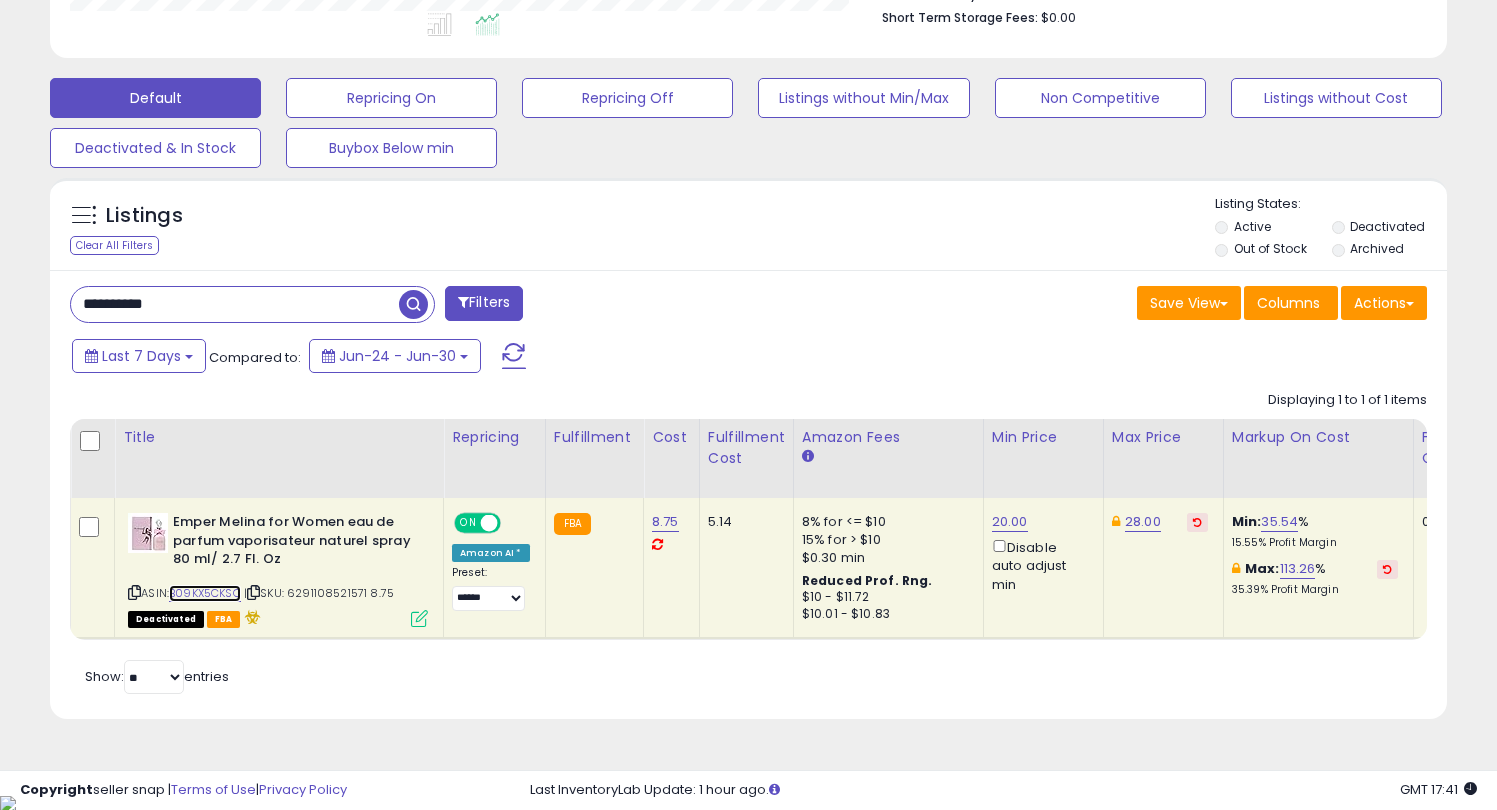 click on "B09KX5CKSQ" at bounding box center (205, 593) 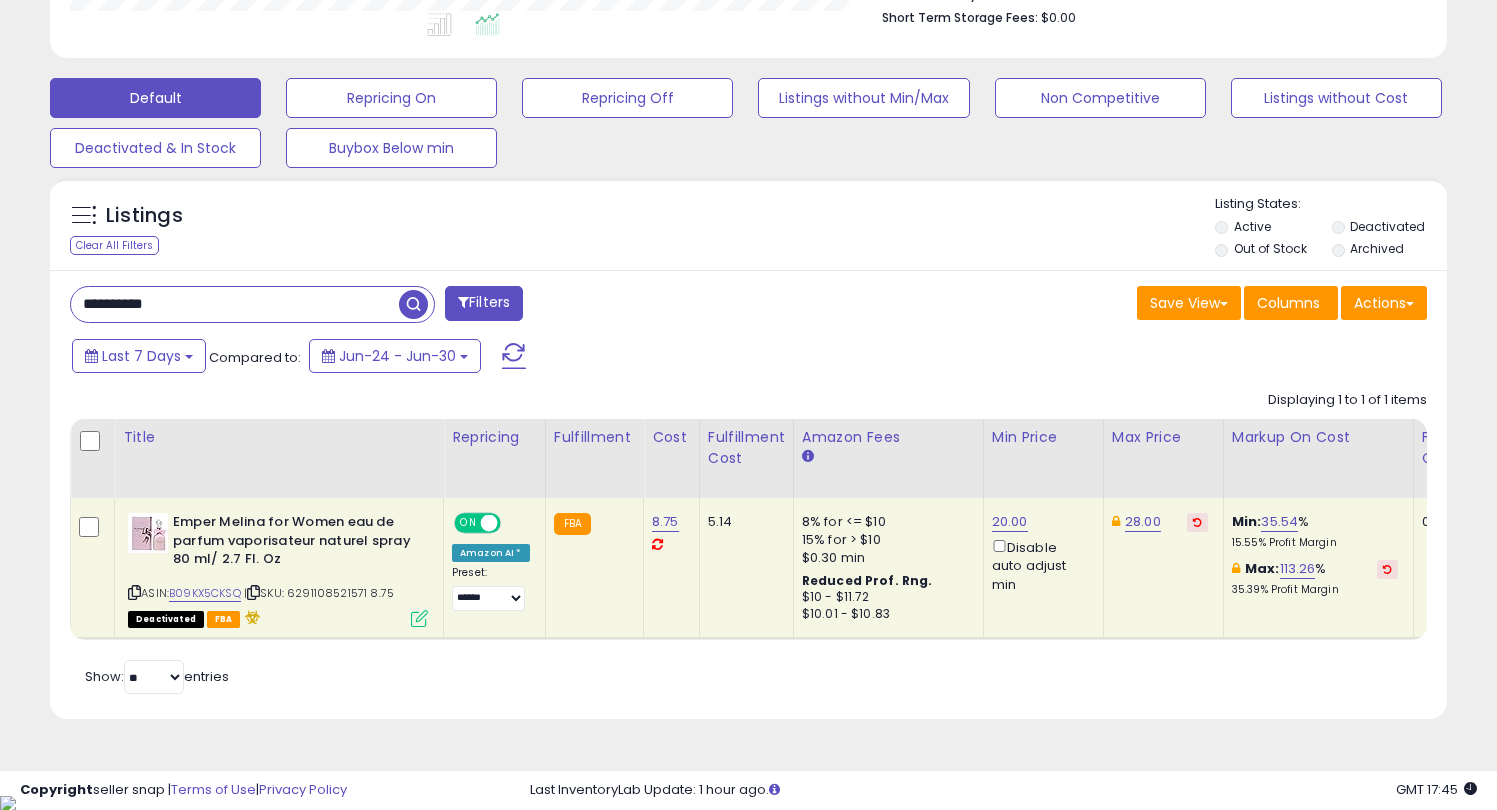 drag, startPoint x: 198, startPoint y: 315, endPoint x: 51, endPoint y: 320, distance: 147.085 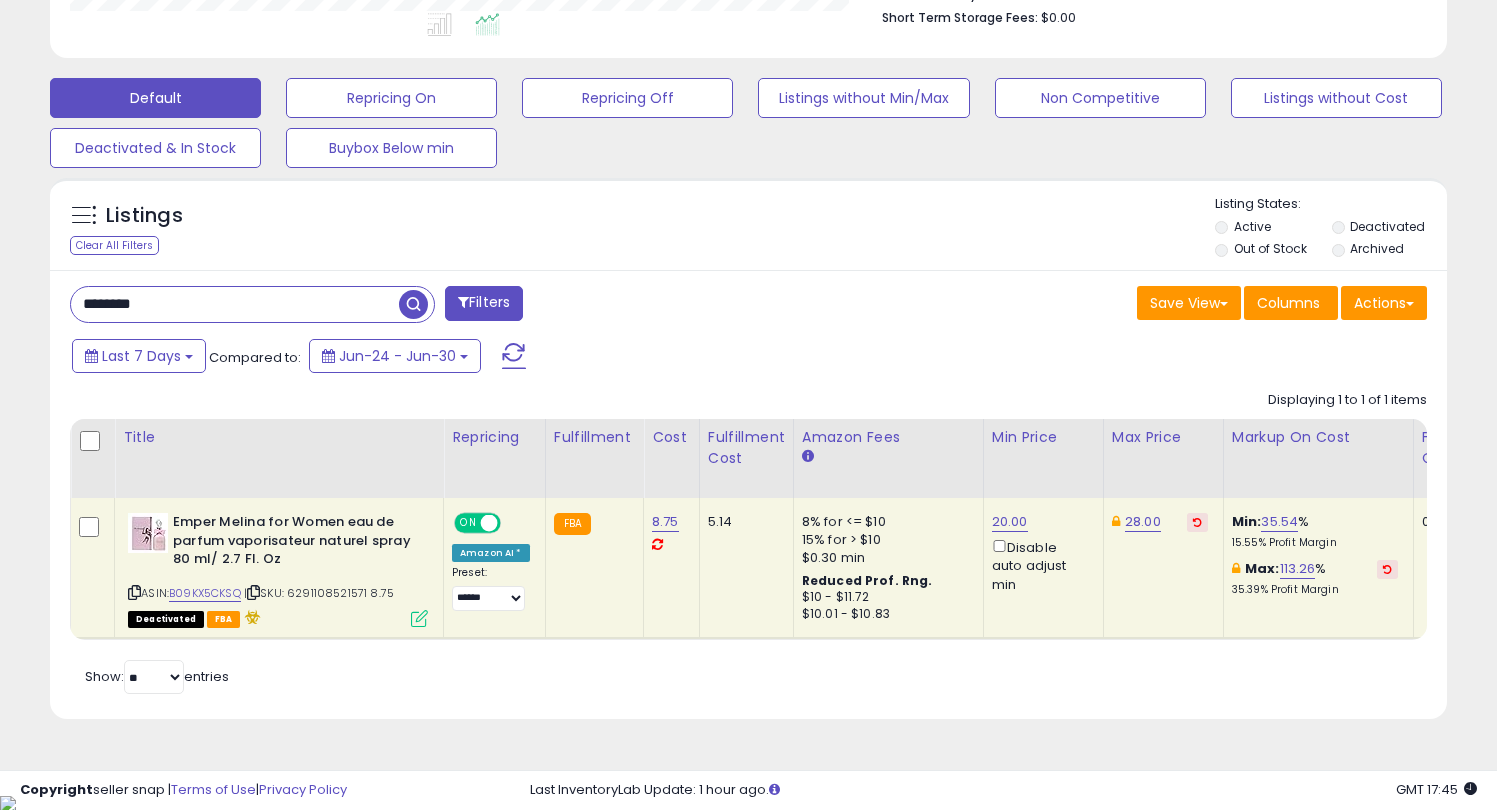 type on "********" 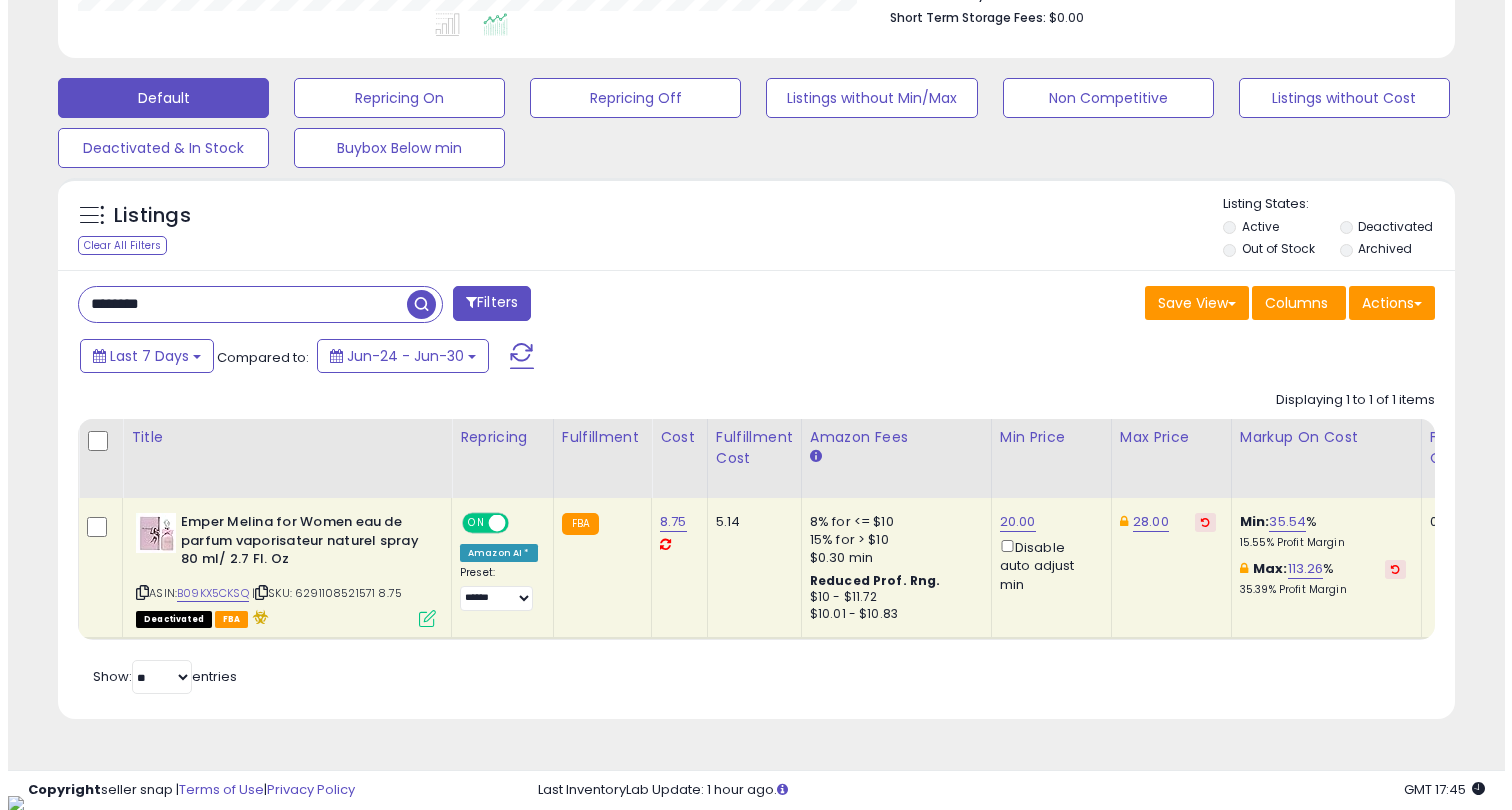 scroll, scrollTop: 410, scrollLeft: 0, axis: vertical 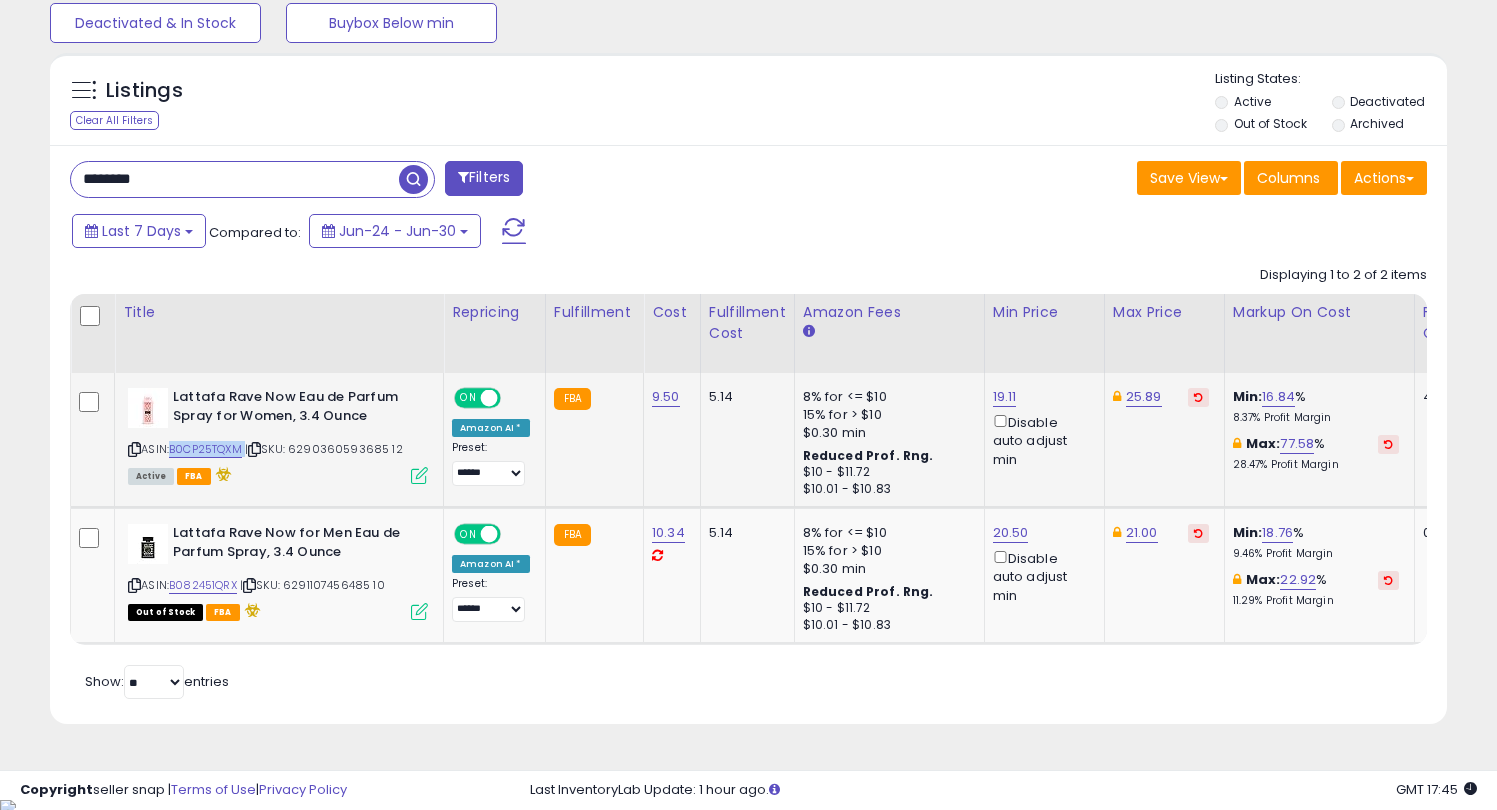drag, startPoint x: 248, startPoint y: 450, endPoint x: 175, endPoint y: 451, distance: 73.00685 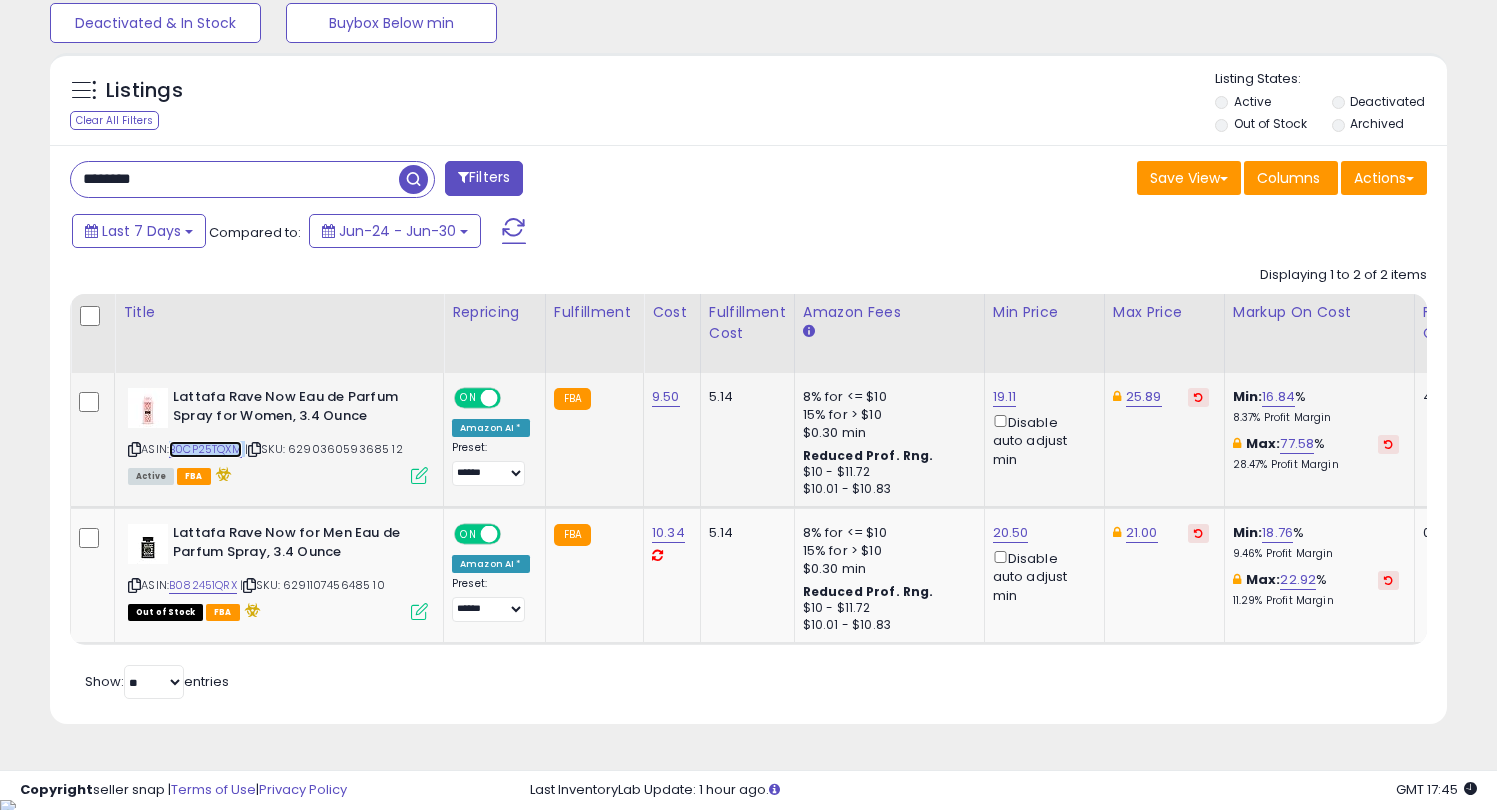 copy on "B0CP25TQXM" 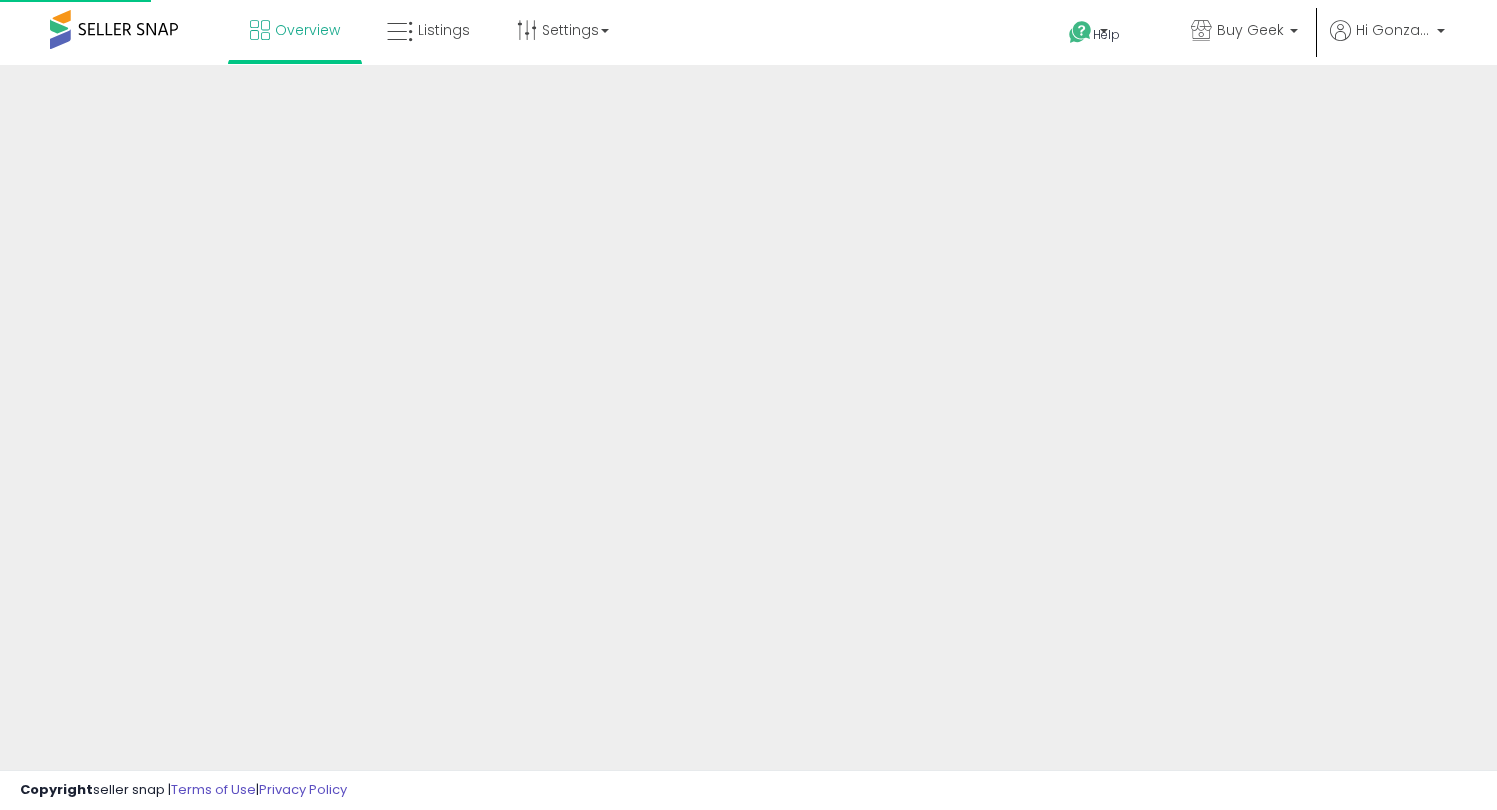 scroll, scrollTop: 0, scrollLeft: 0, axis: both 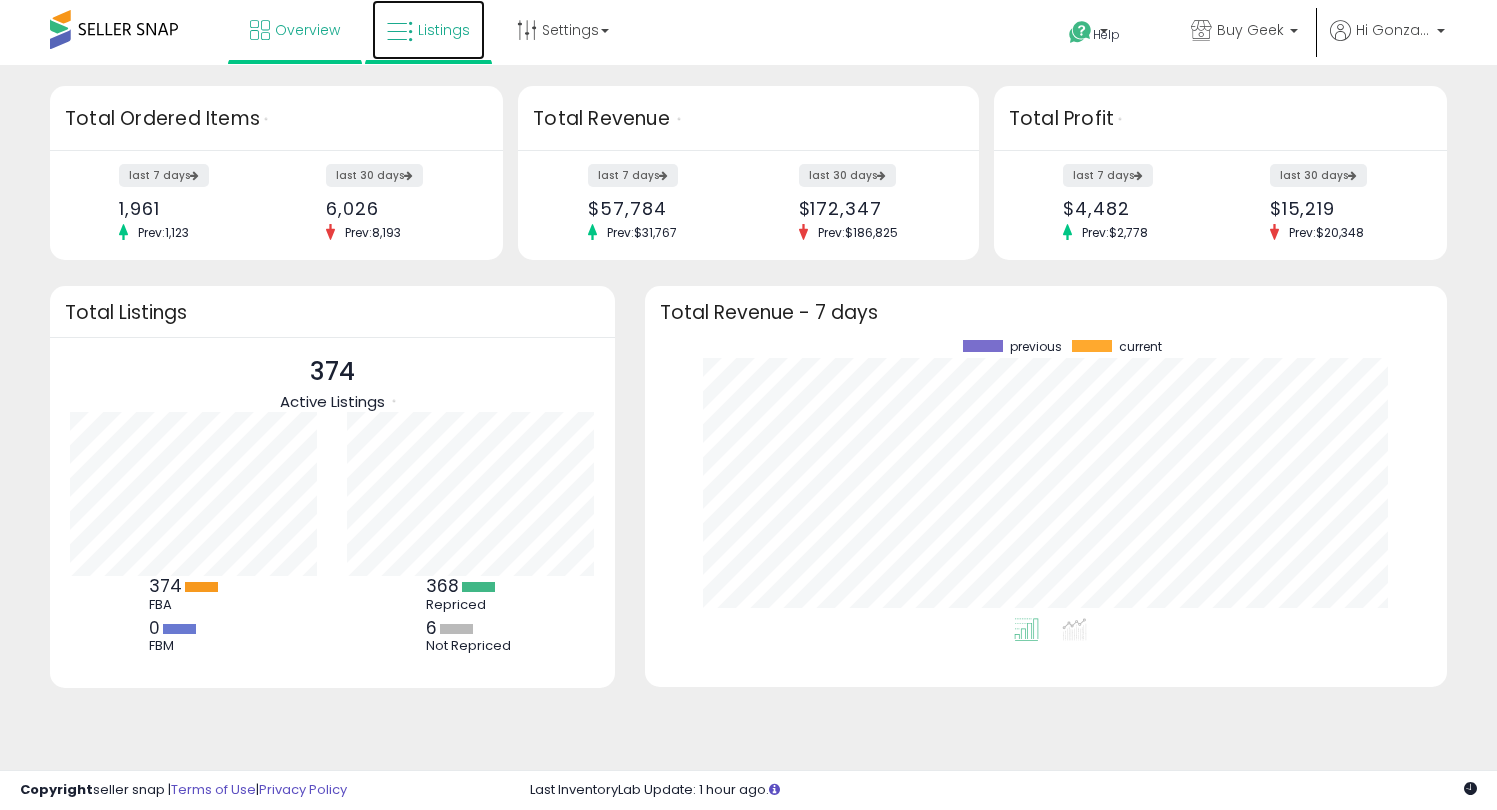 click on "Listings" at bounding box center (444, 30) 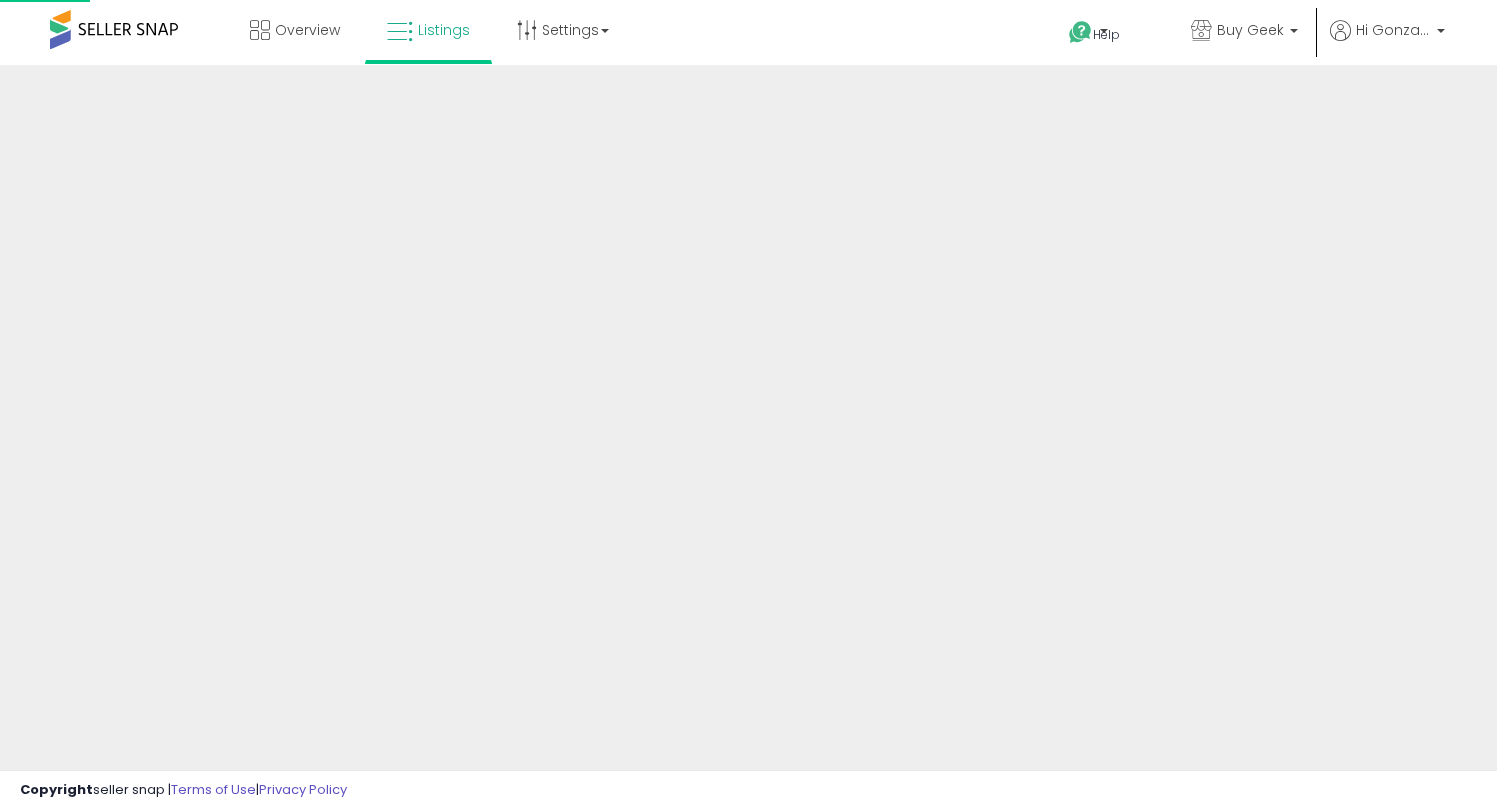 scroll, scrollTop: 0, scrollLeft: 0, axis: both 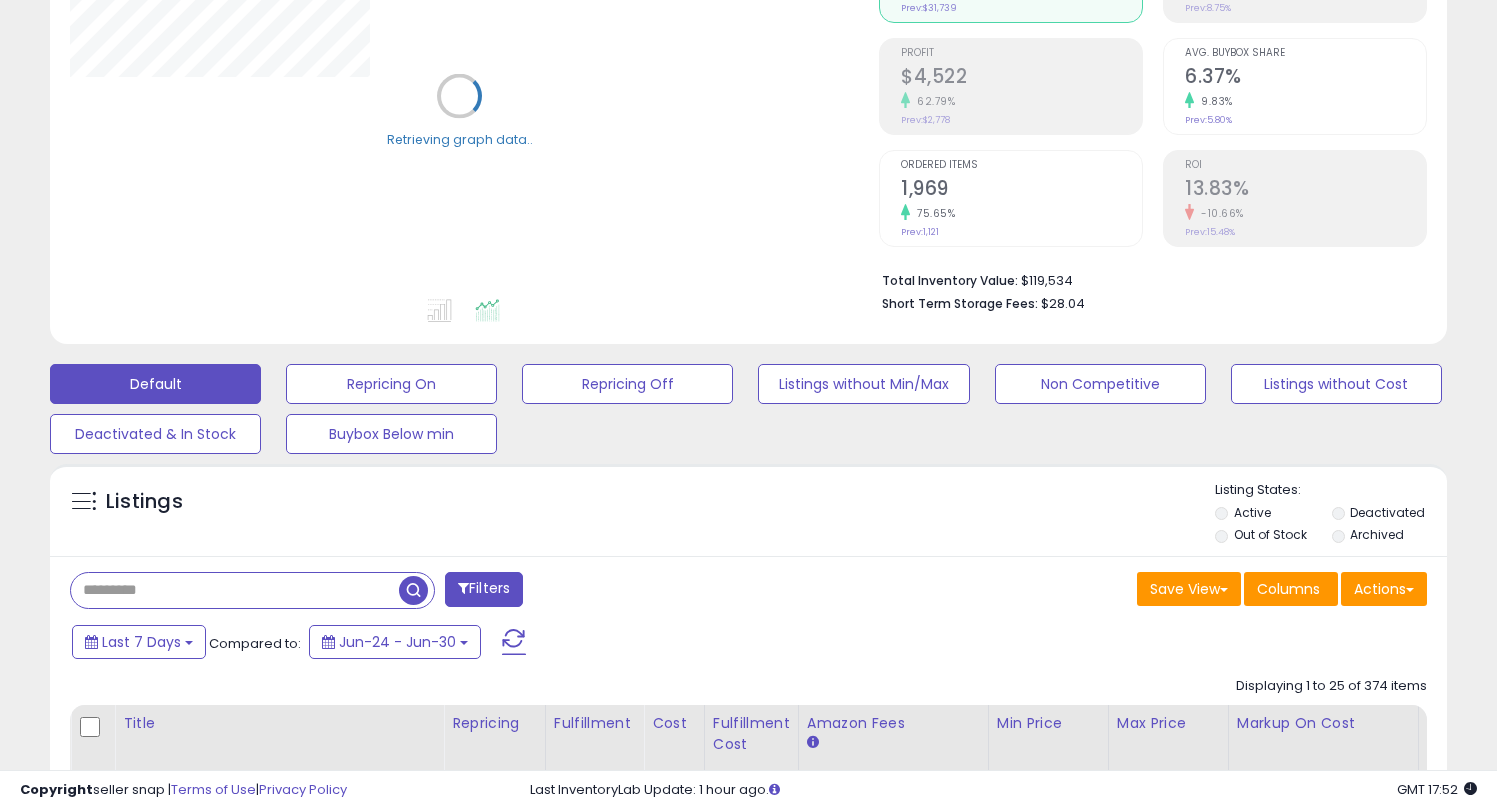 click at bounding box center (235, 590) 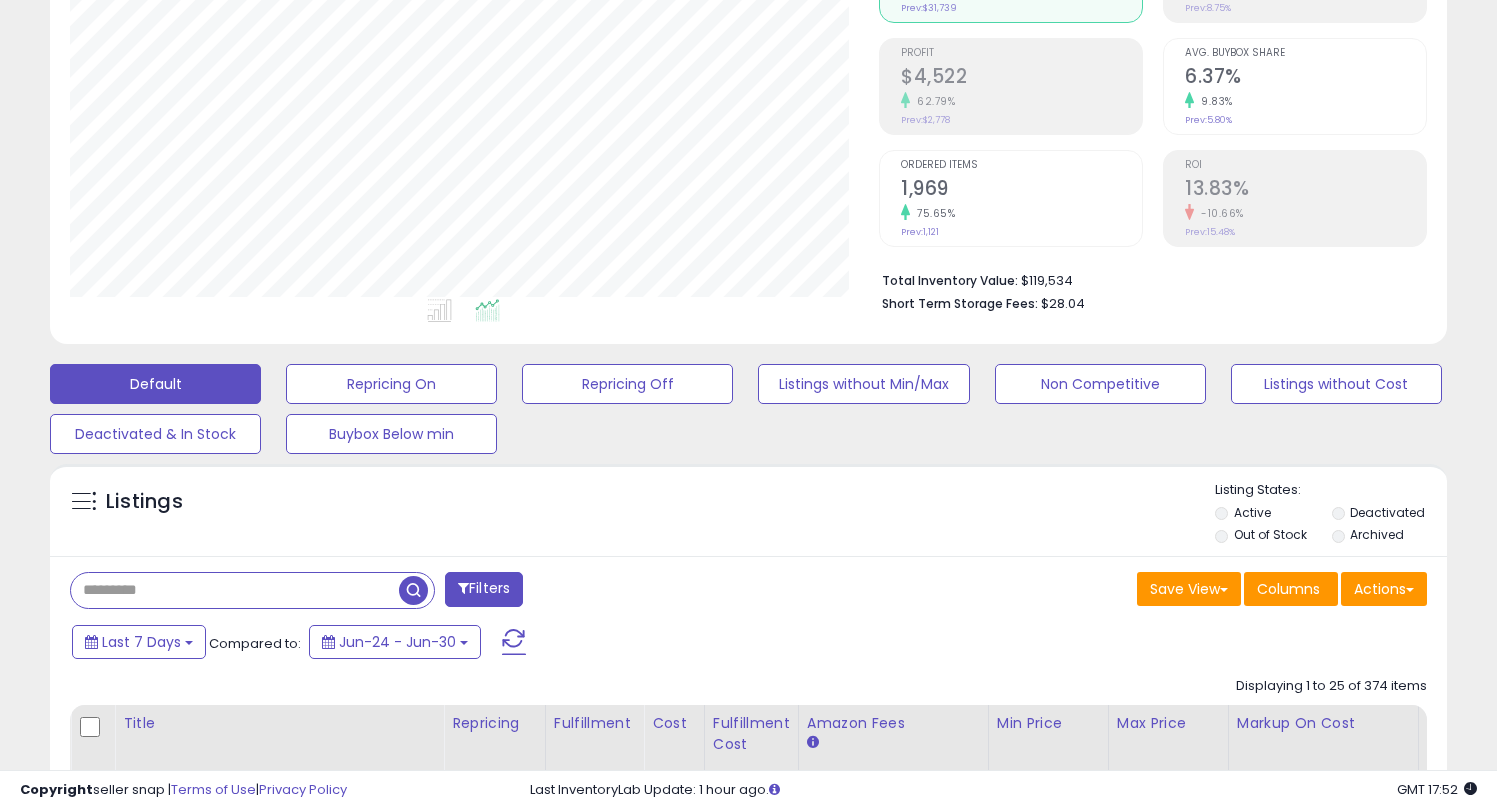 scroll, scrollTop: 999590, scrollLeft: 999191, axis: both 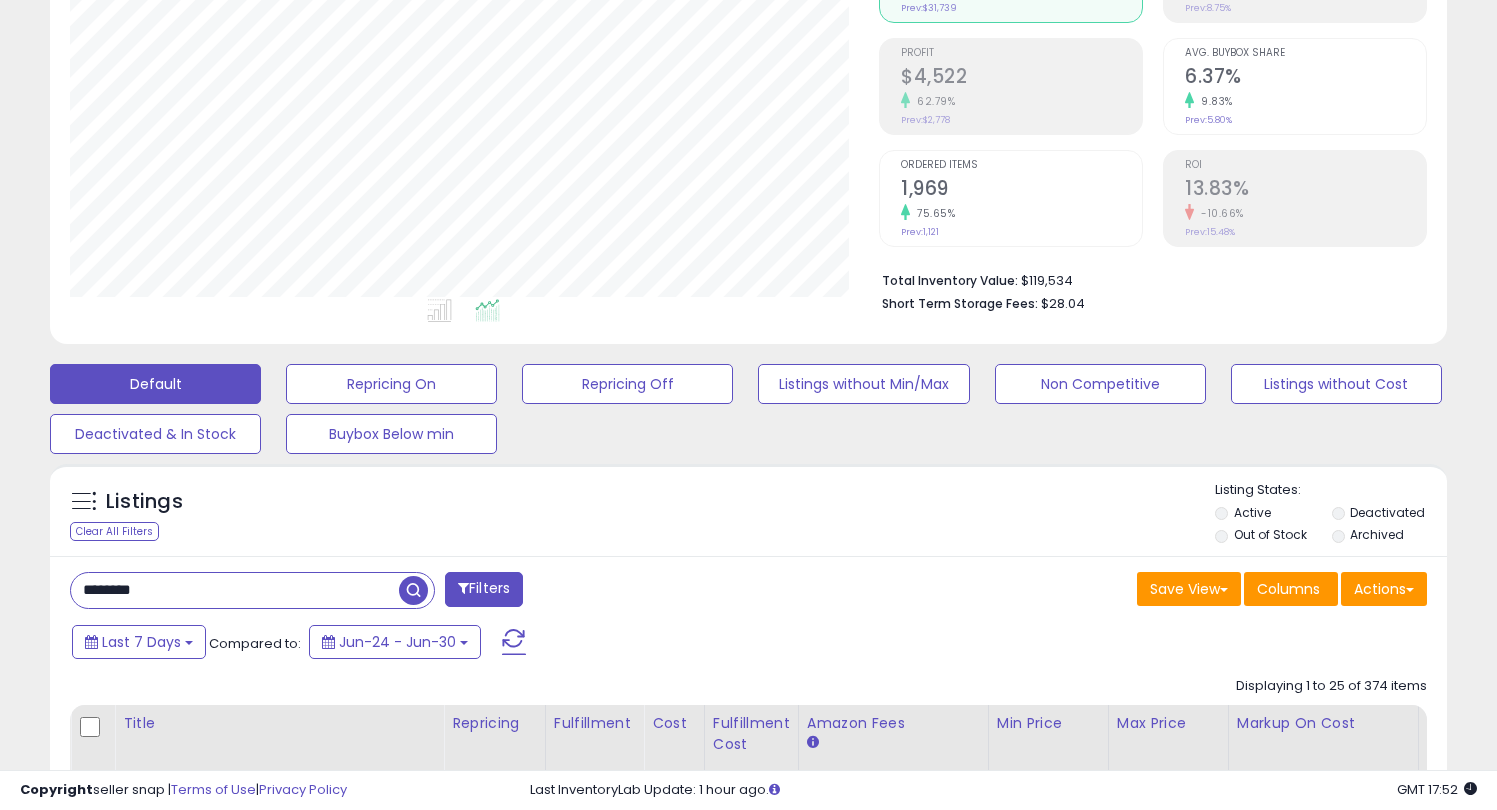 type on "********" 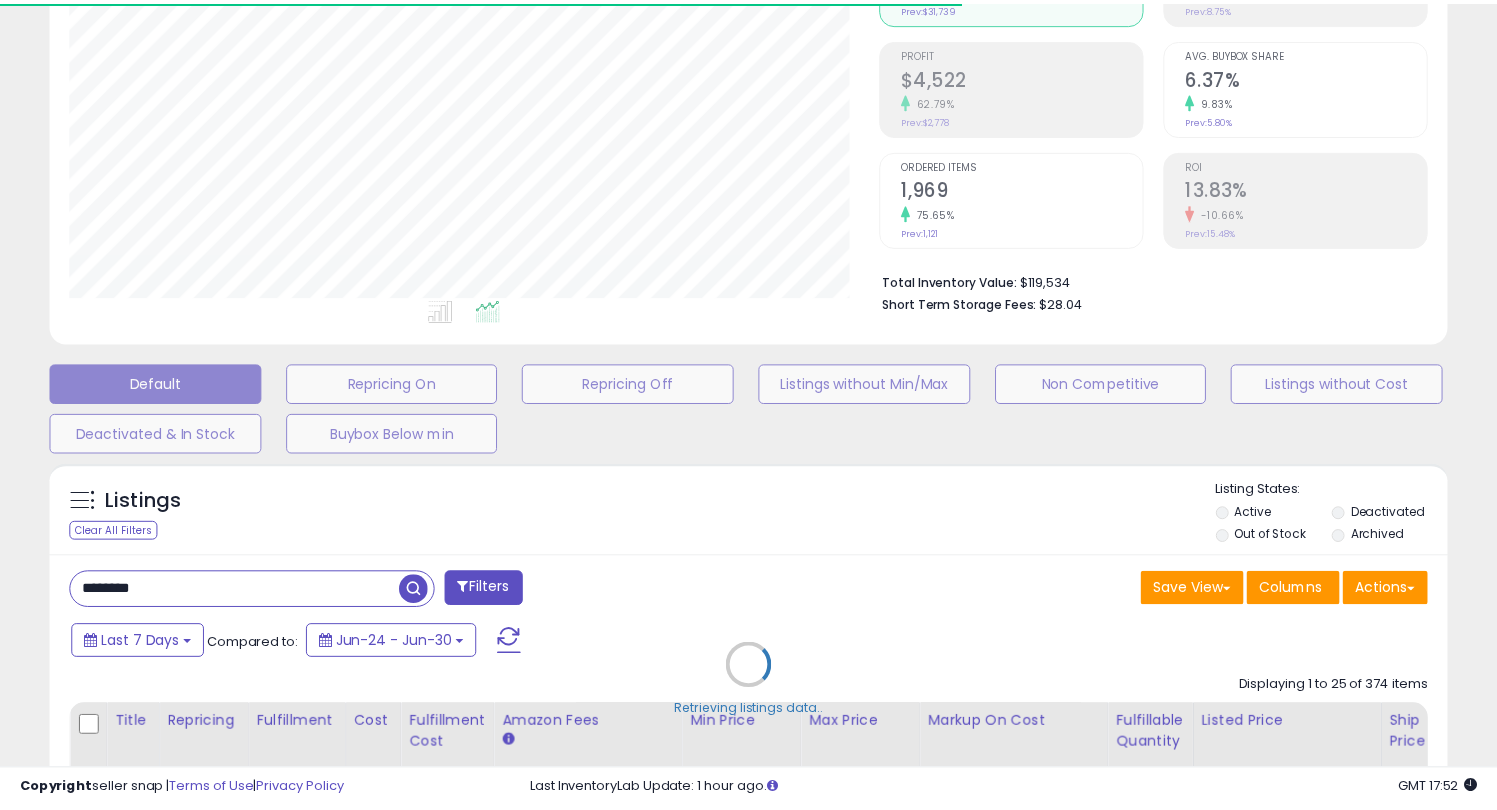 scroll, scrollTop: 410, scrollLeft: 809, axis: both 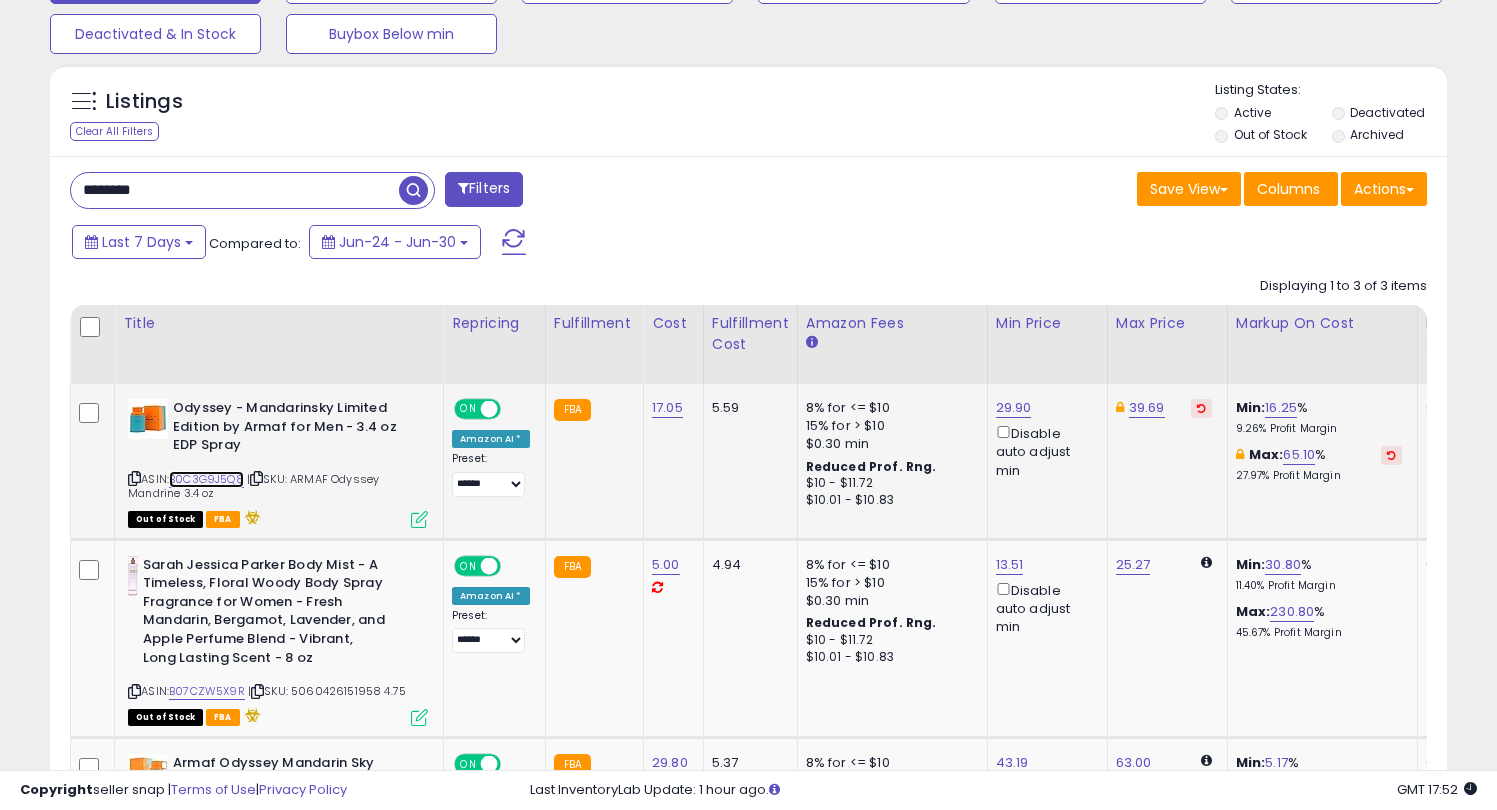 click on "B0C3G9J5Q8" at bounding box center (206, 479) 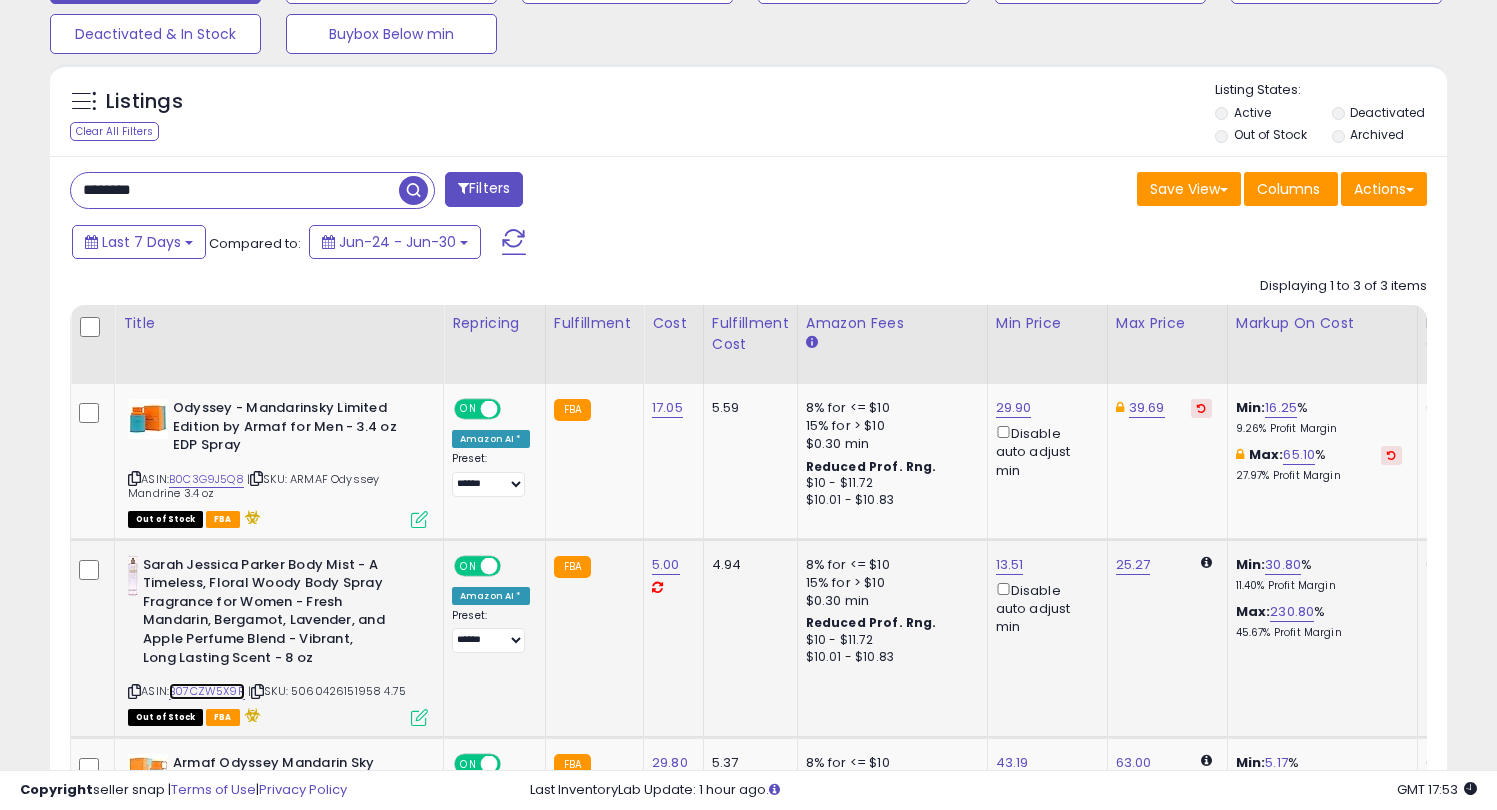 click on "B07CZW5X9R" at bounding box center (207, 691) 